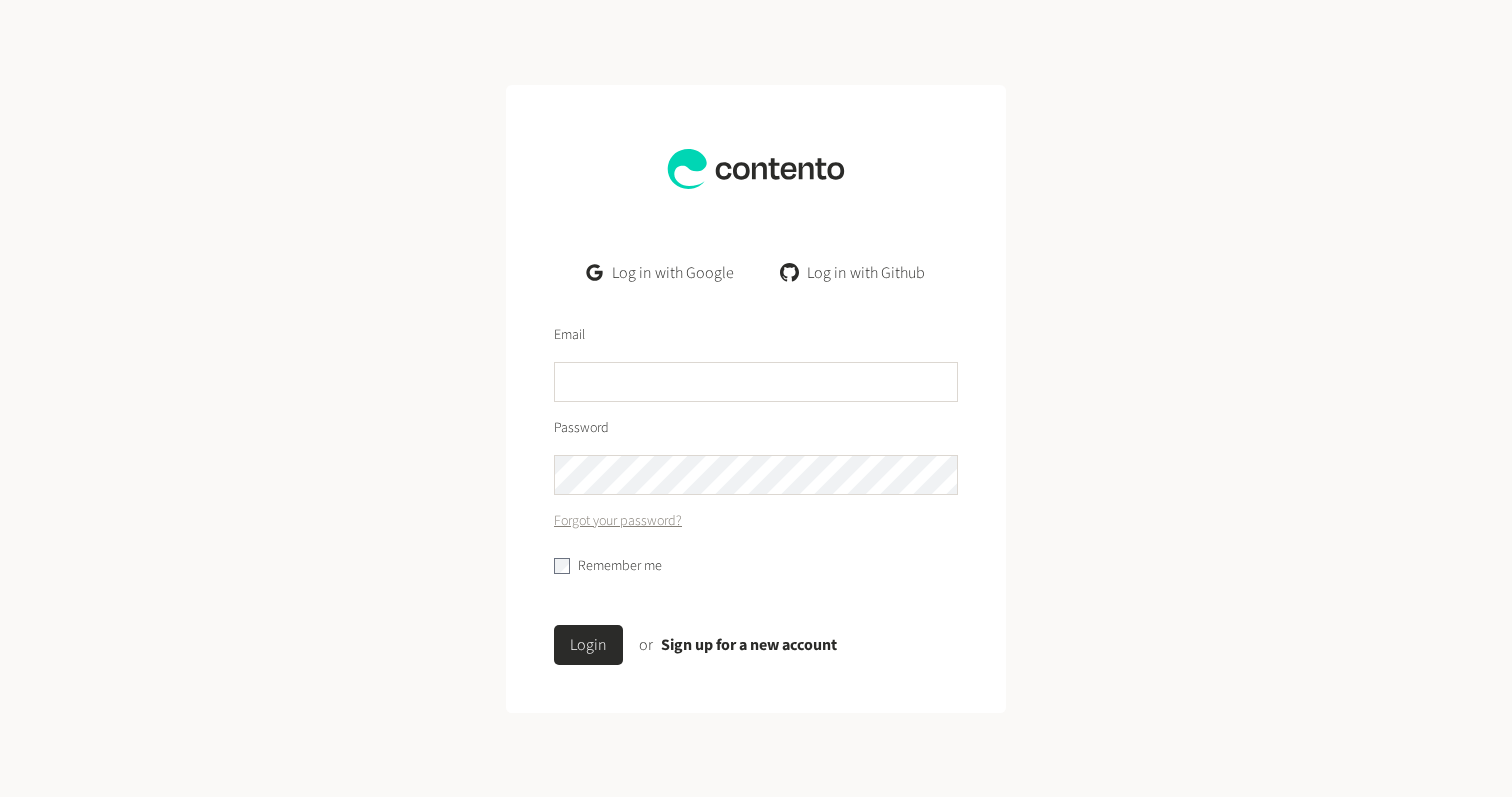 scroll, scrollTop: 0, scrollLeft: 0, axis: both 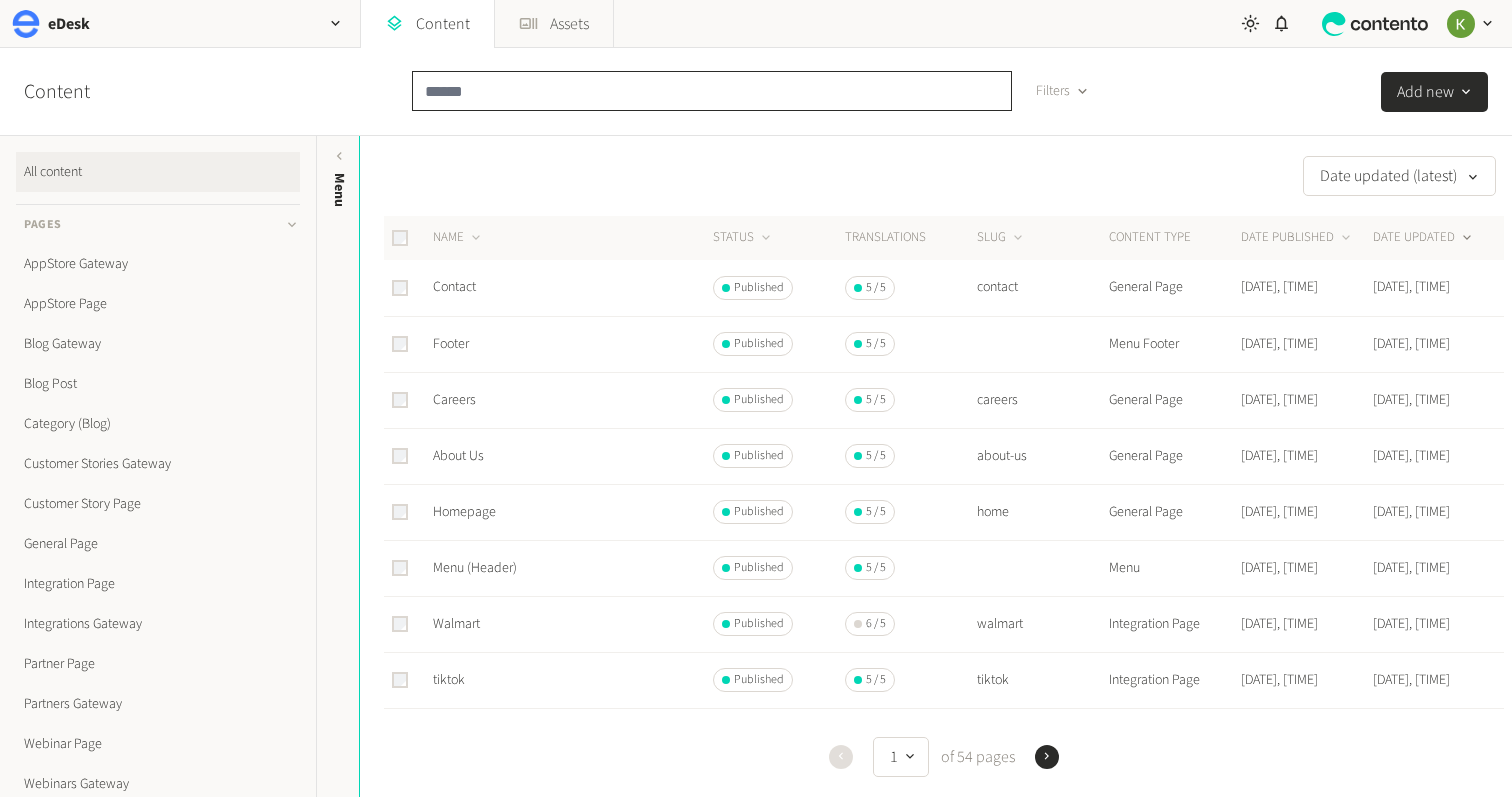 click 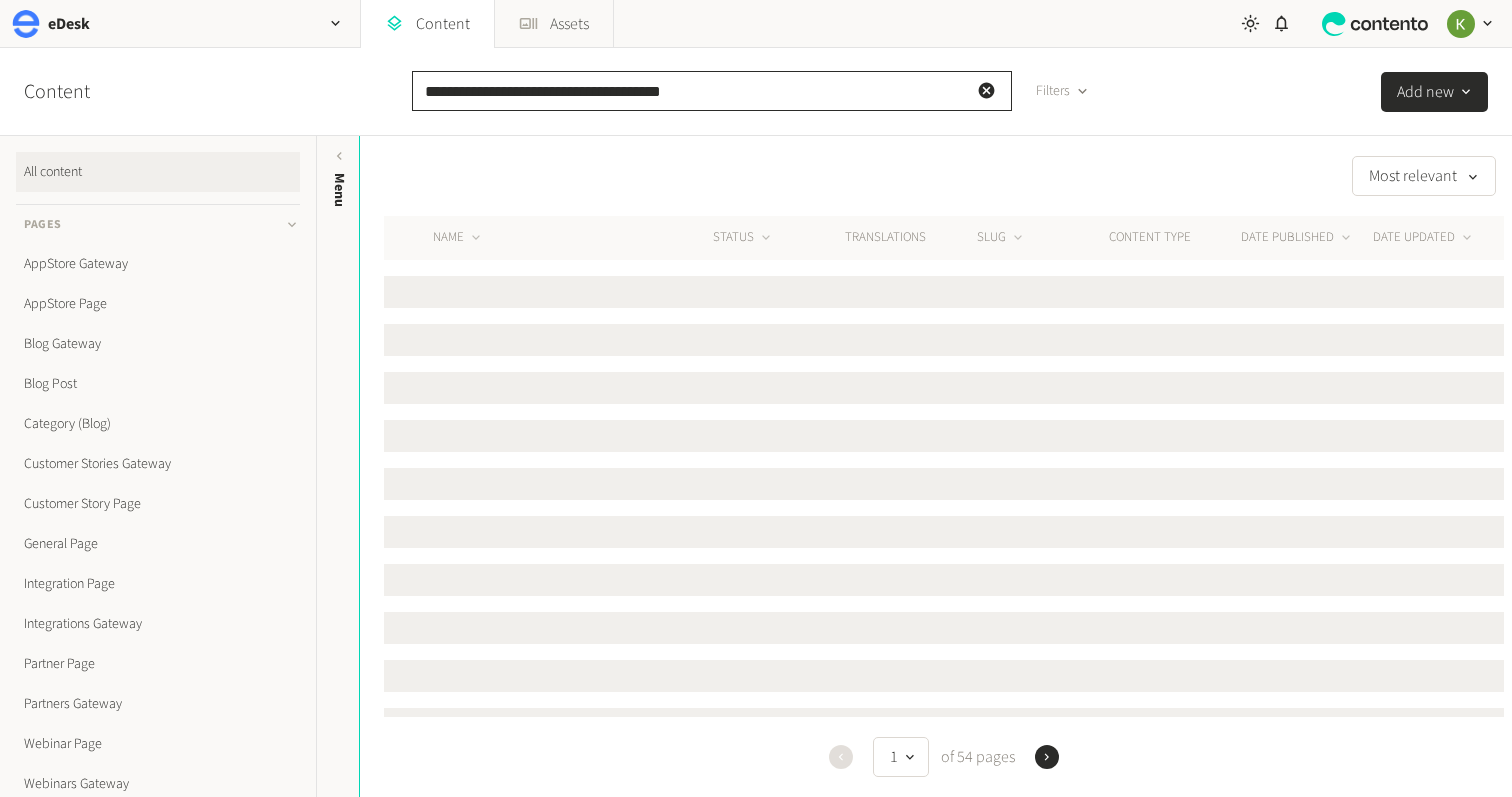 type on "**********" 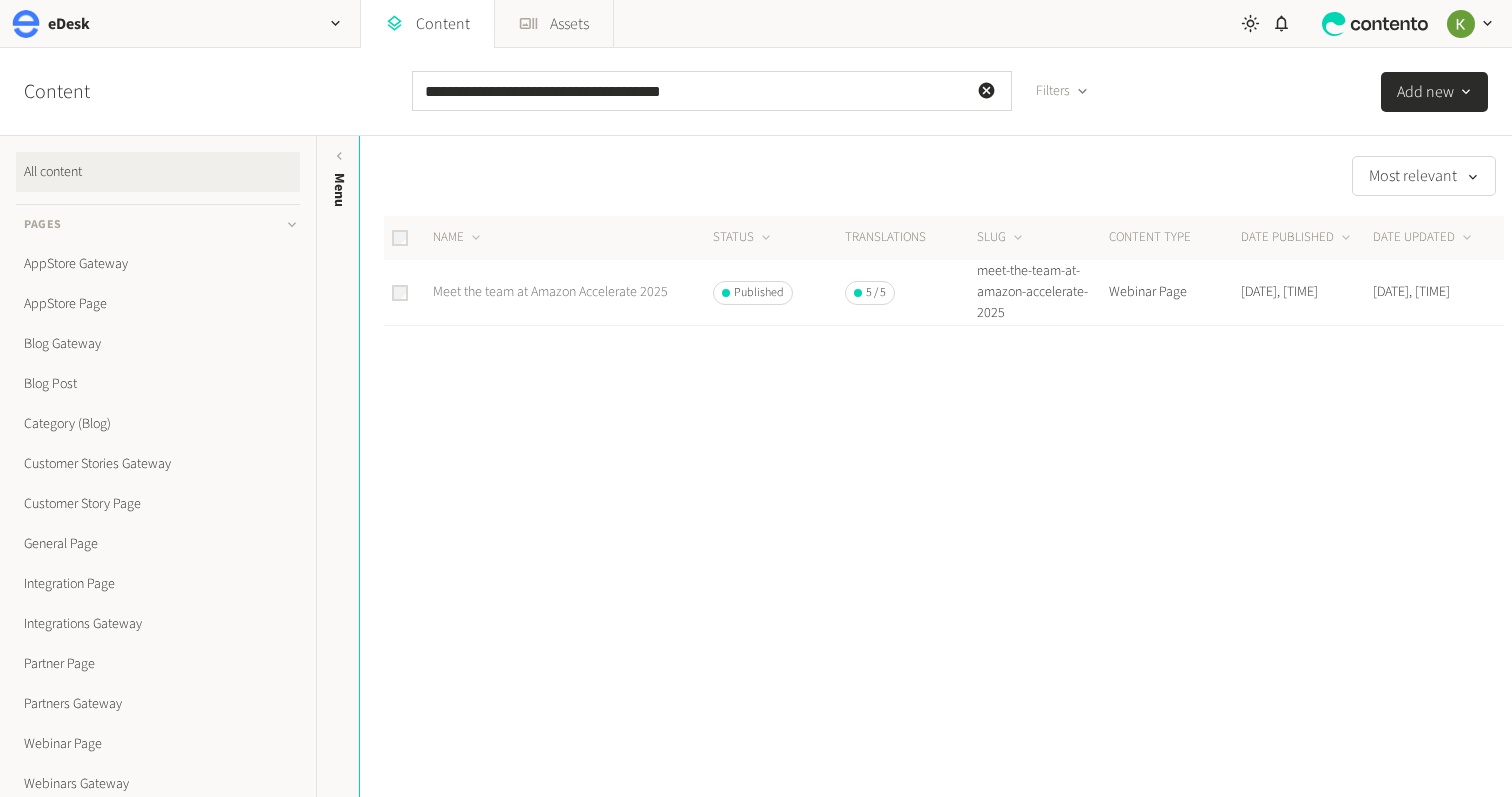 click on "Meet the team at Amazon Accelerate 2025" 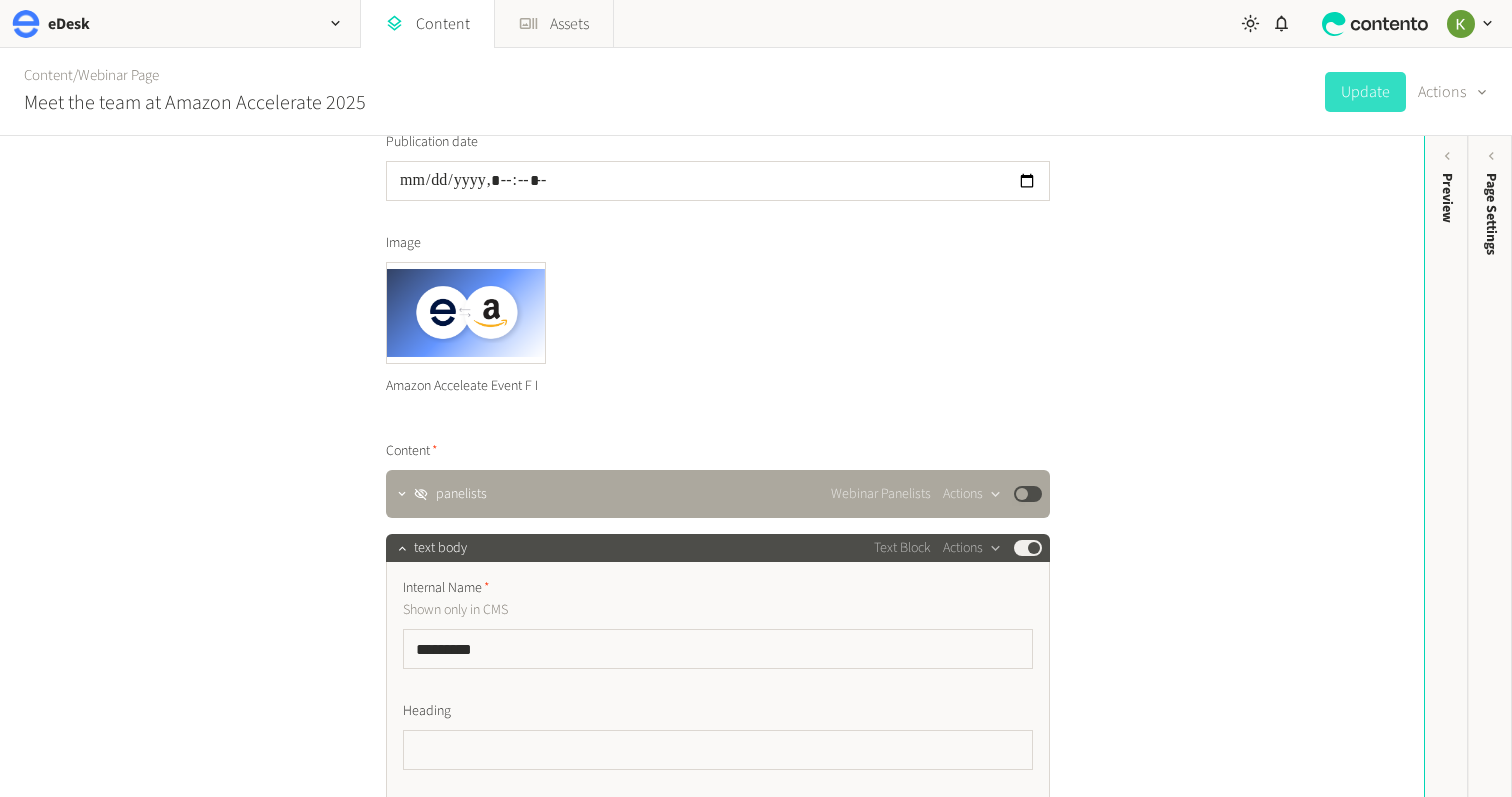 scroll, scrollTop: 397, scrollLeft: 0, axis: vertical 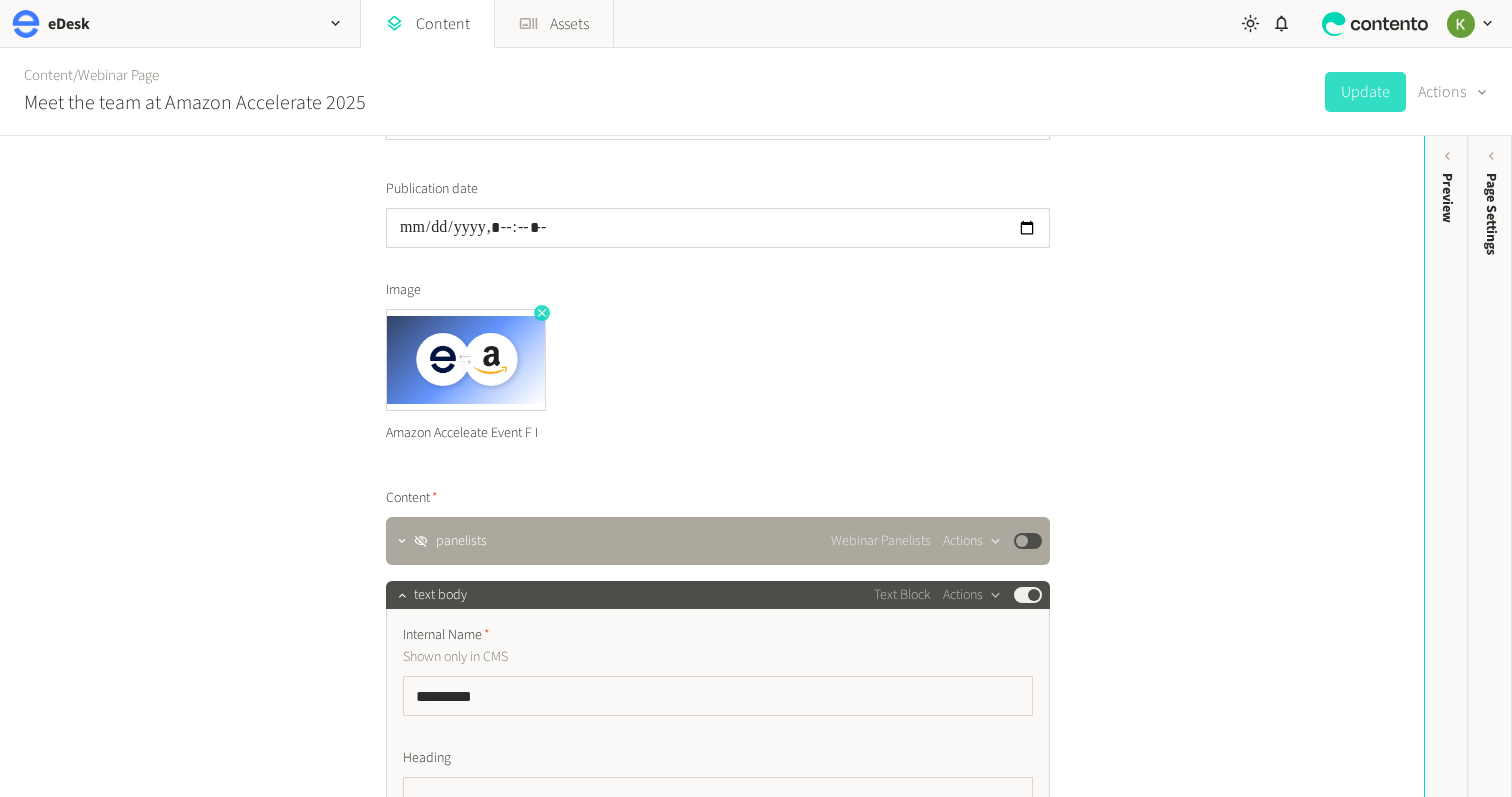 click 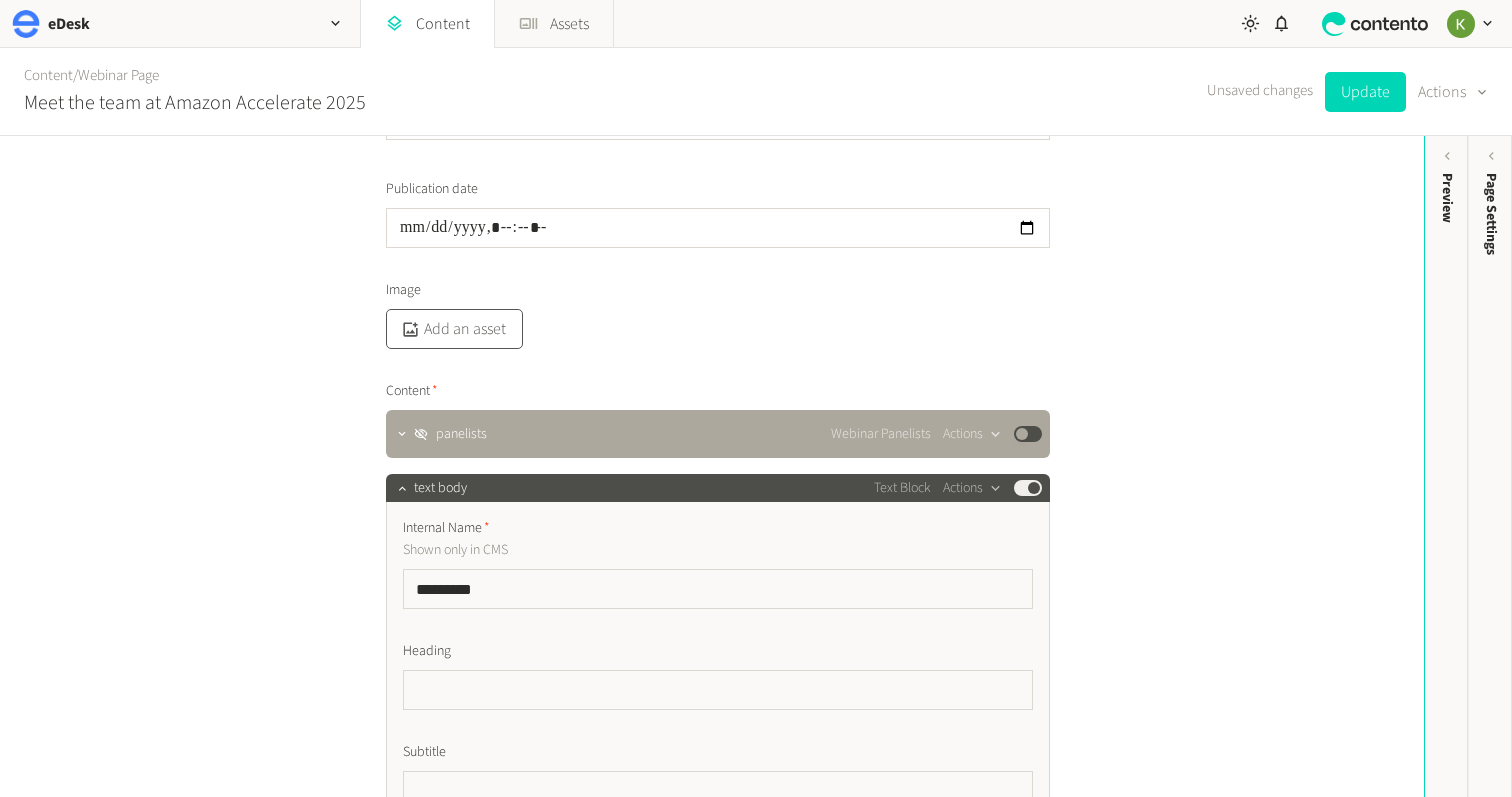click on "Add an asset" 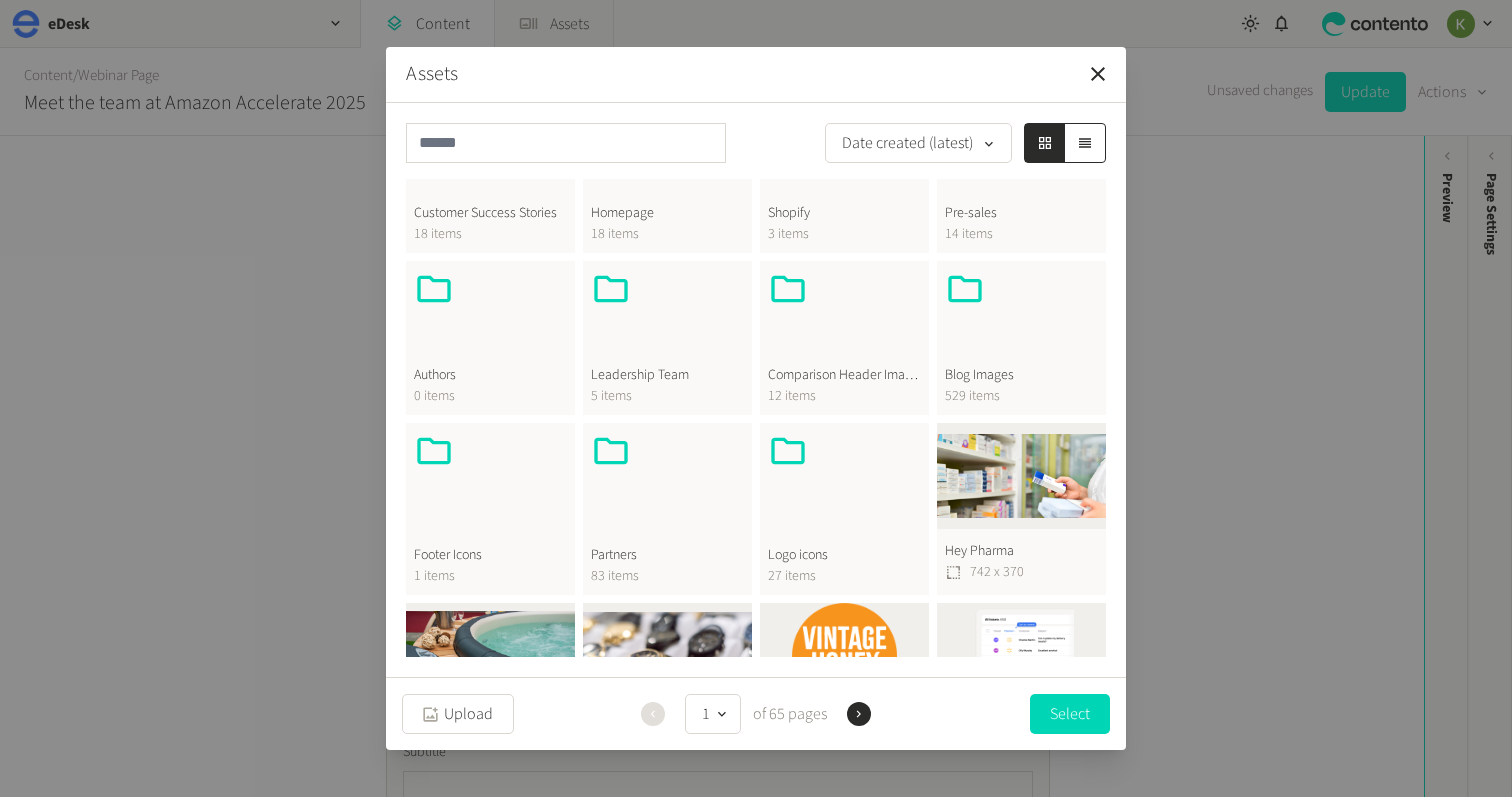 click at bounding box center [1021, 317] 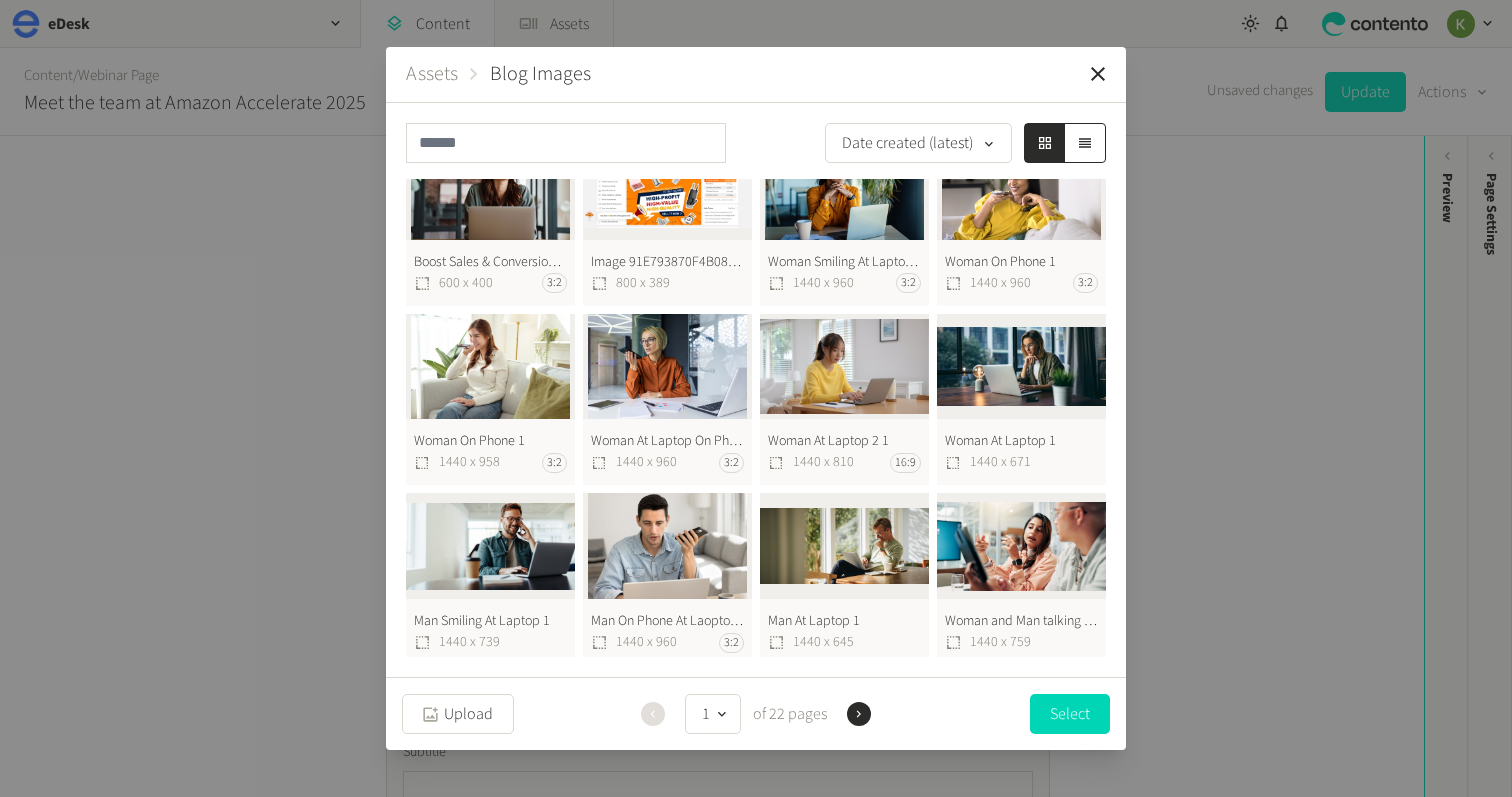 scroll, scrollTop: 0, scrollLeft: 0, axis: both 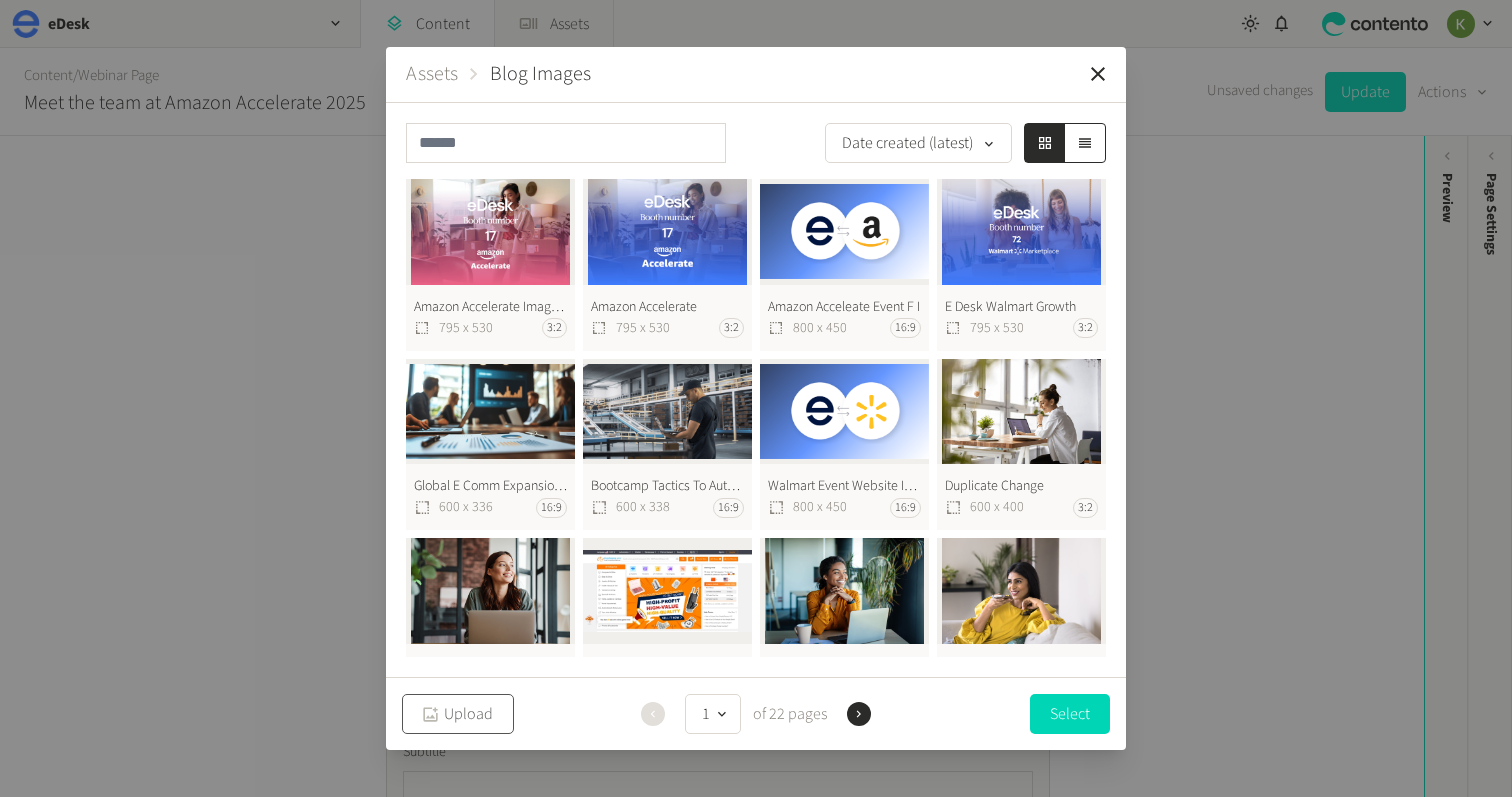 click on "Upload" at bounding box center [458, 714] 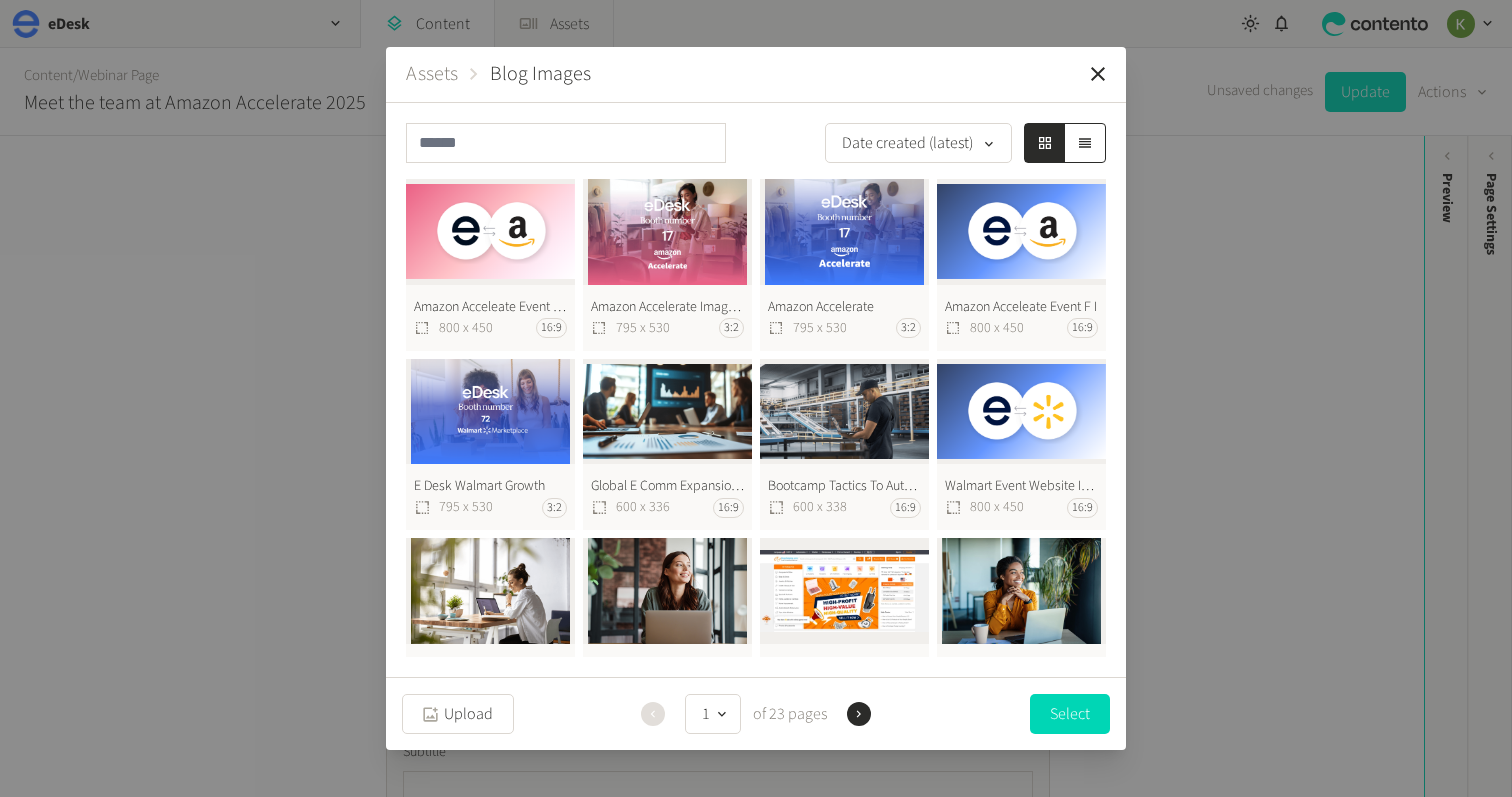 click on "Amazon Acceleate Event F I (2)  800 x 450 16:9" 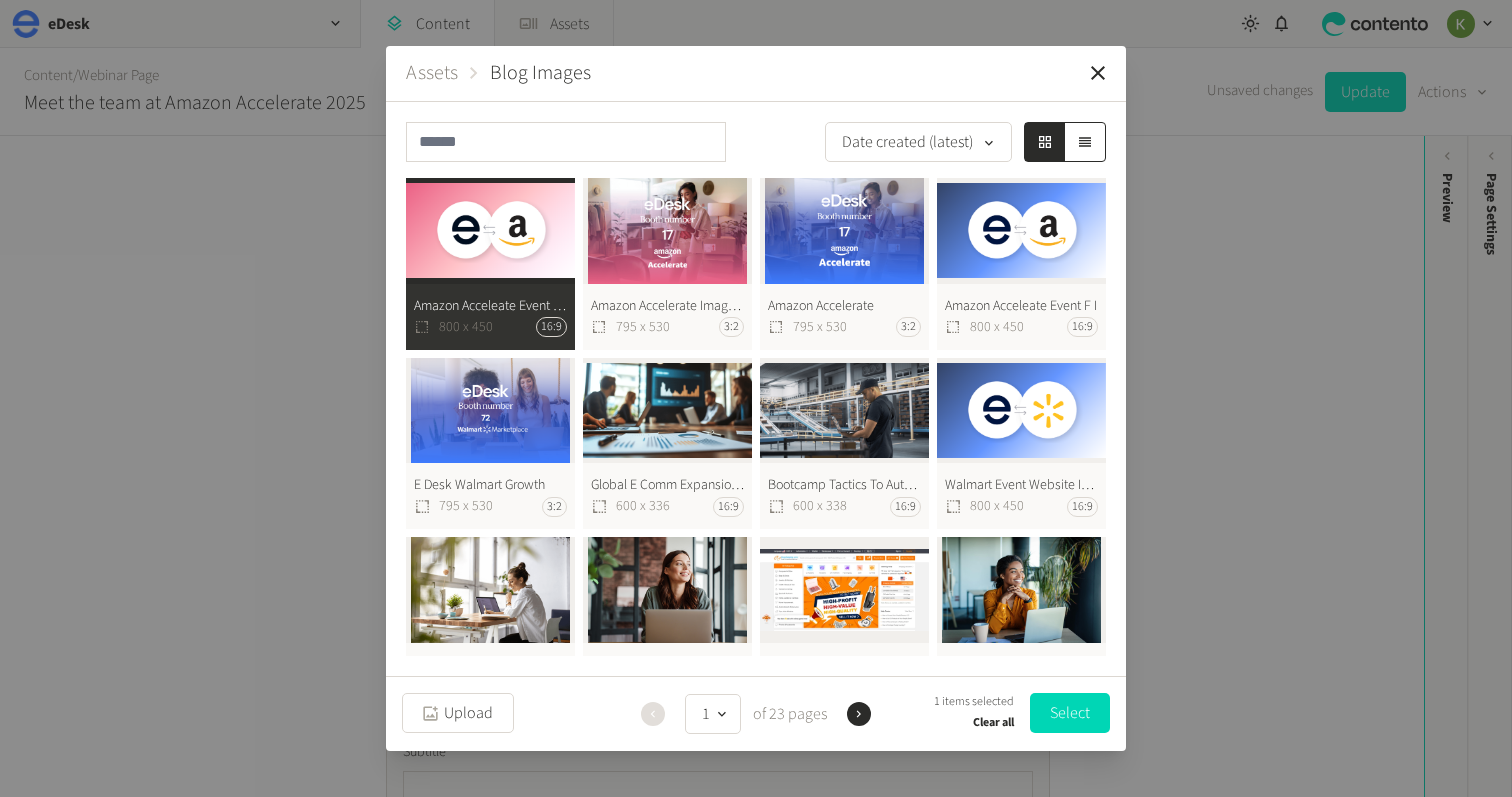 click on "Select" at bounding box center (1070, 713) 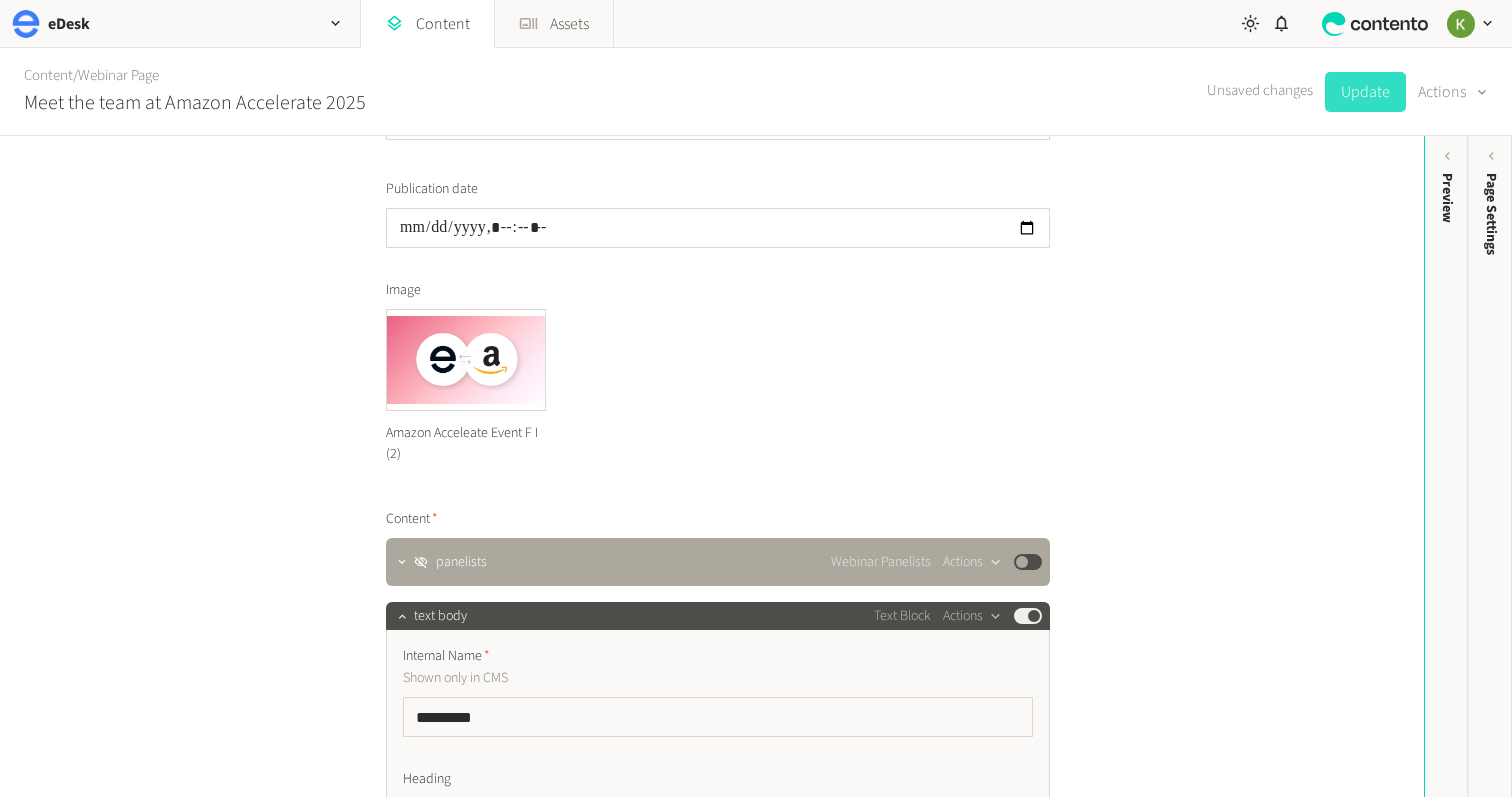 click on "Update" 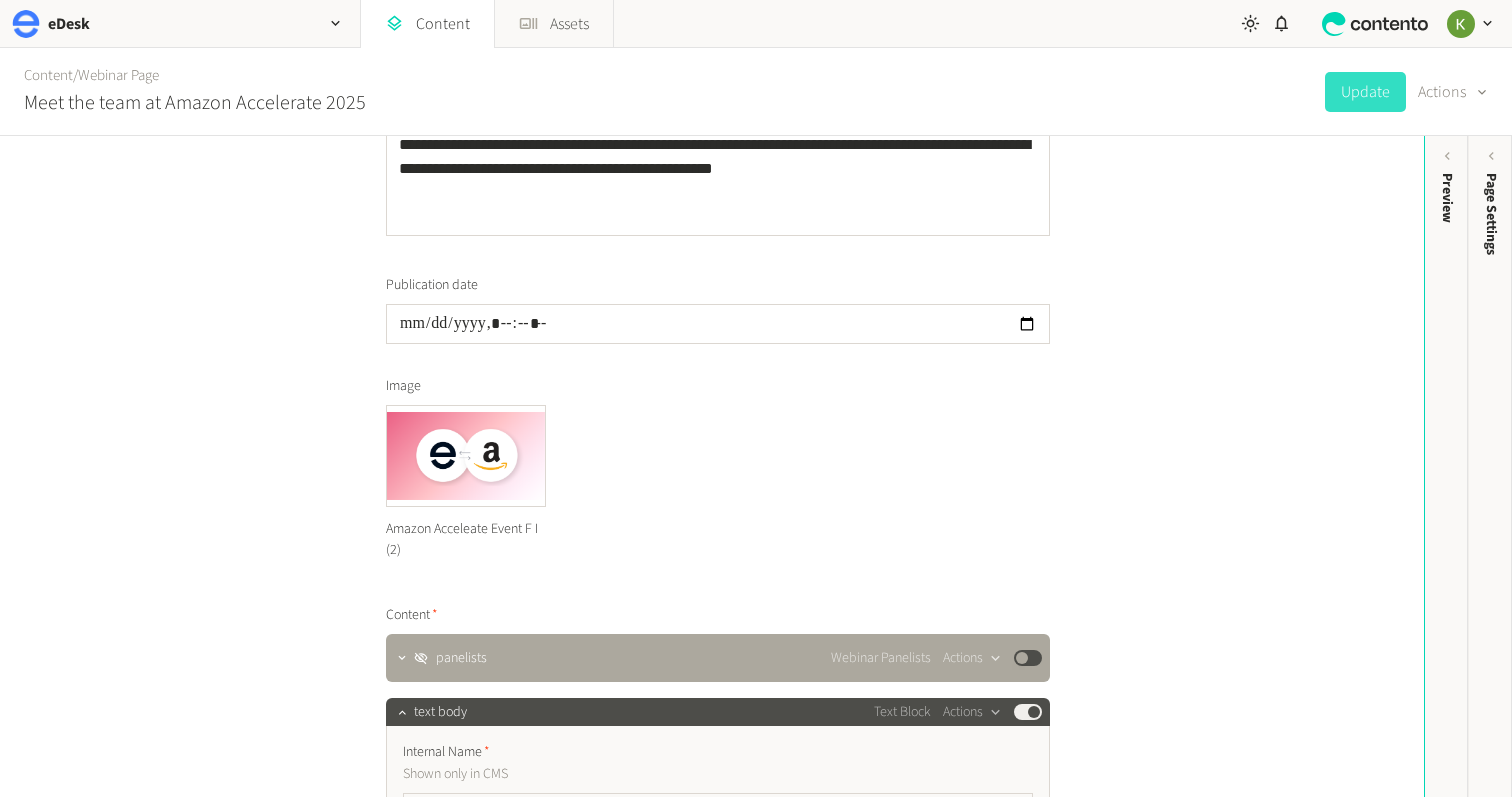 scroll, scrollTop: 167, scrollLeft: 0, axis: vertical 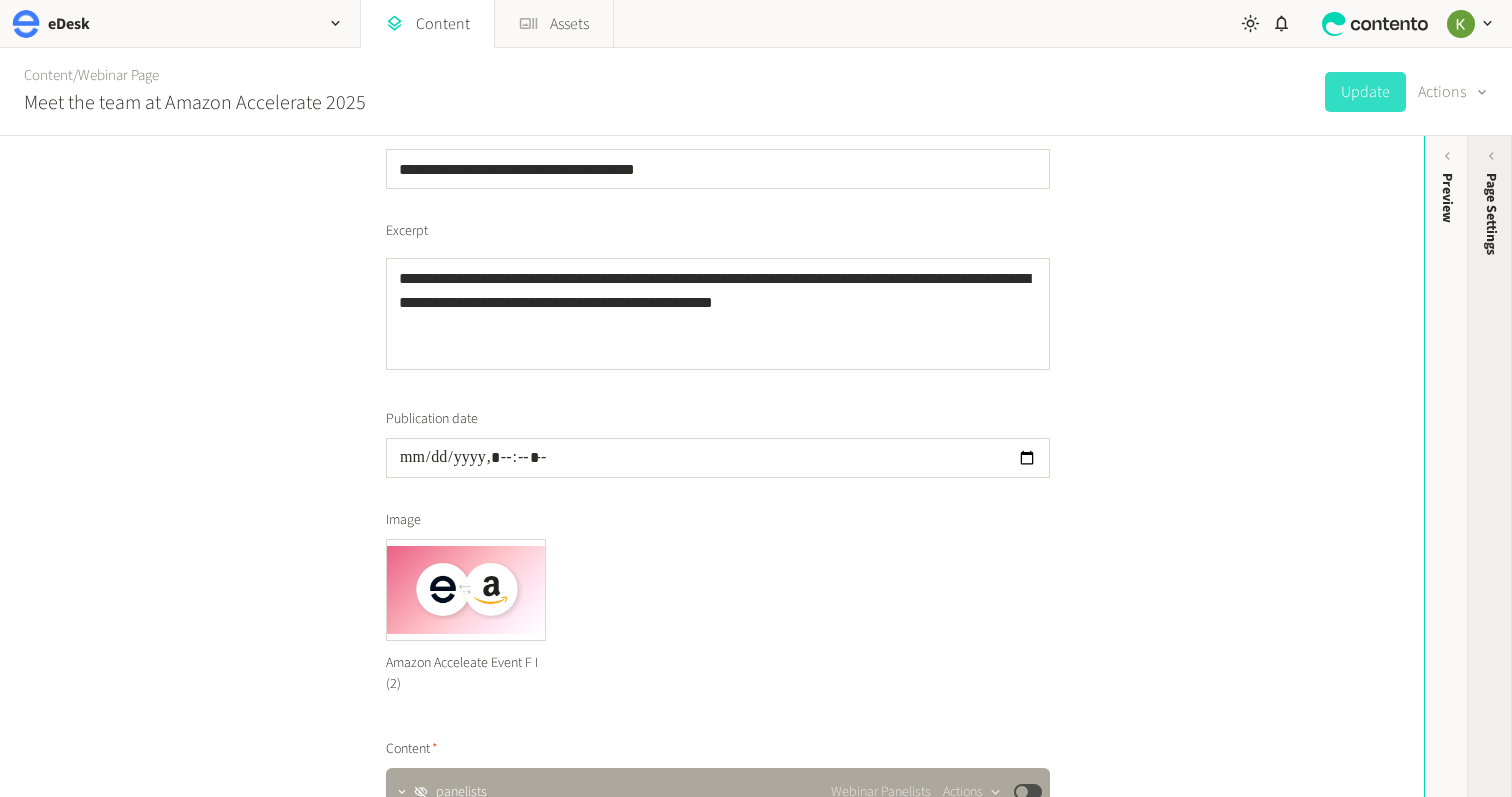 click 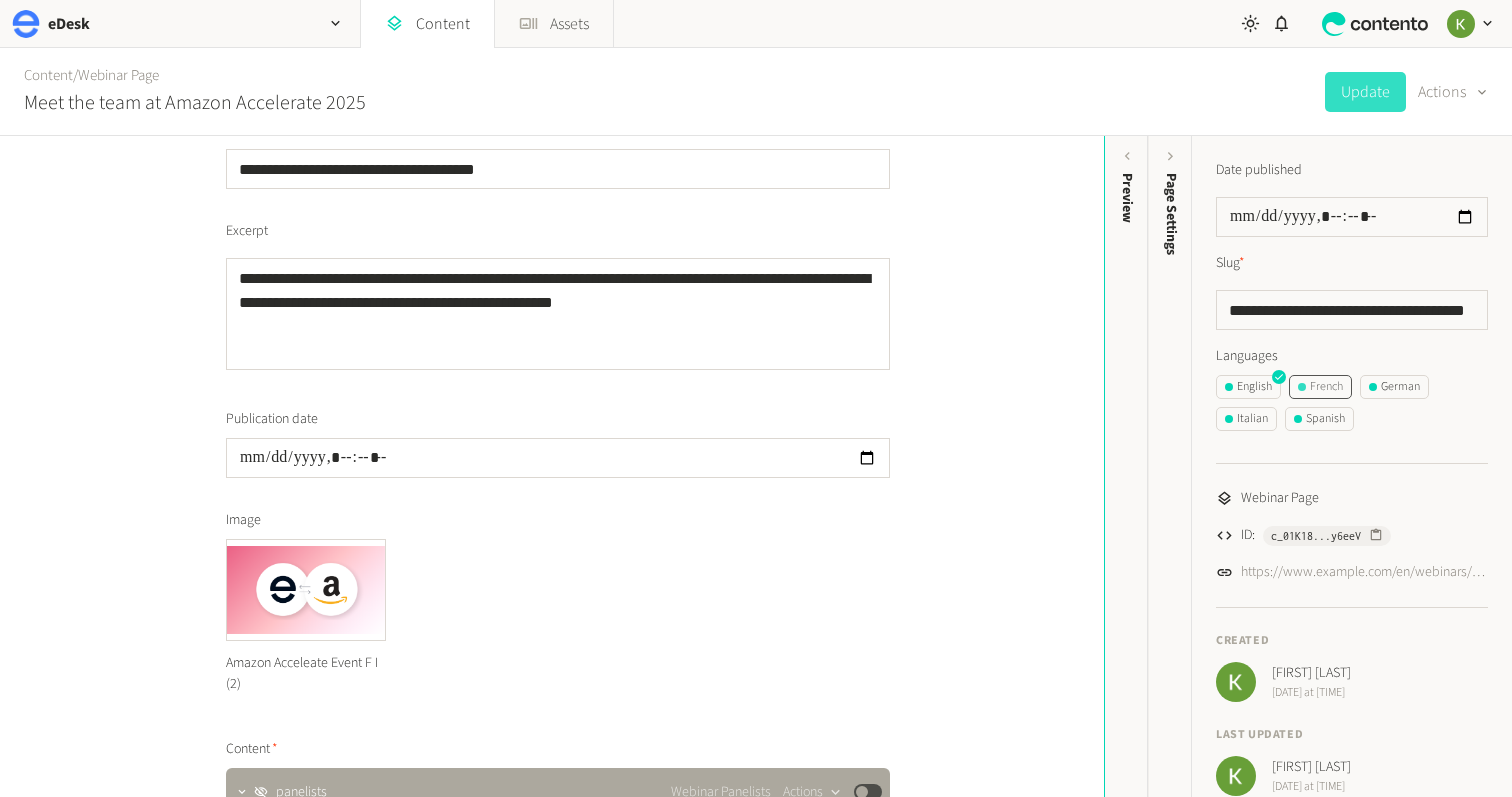 click on "French" 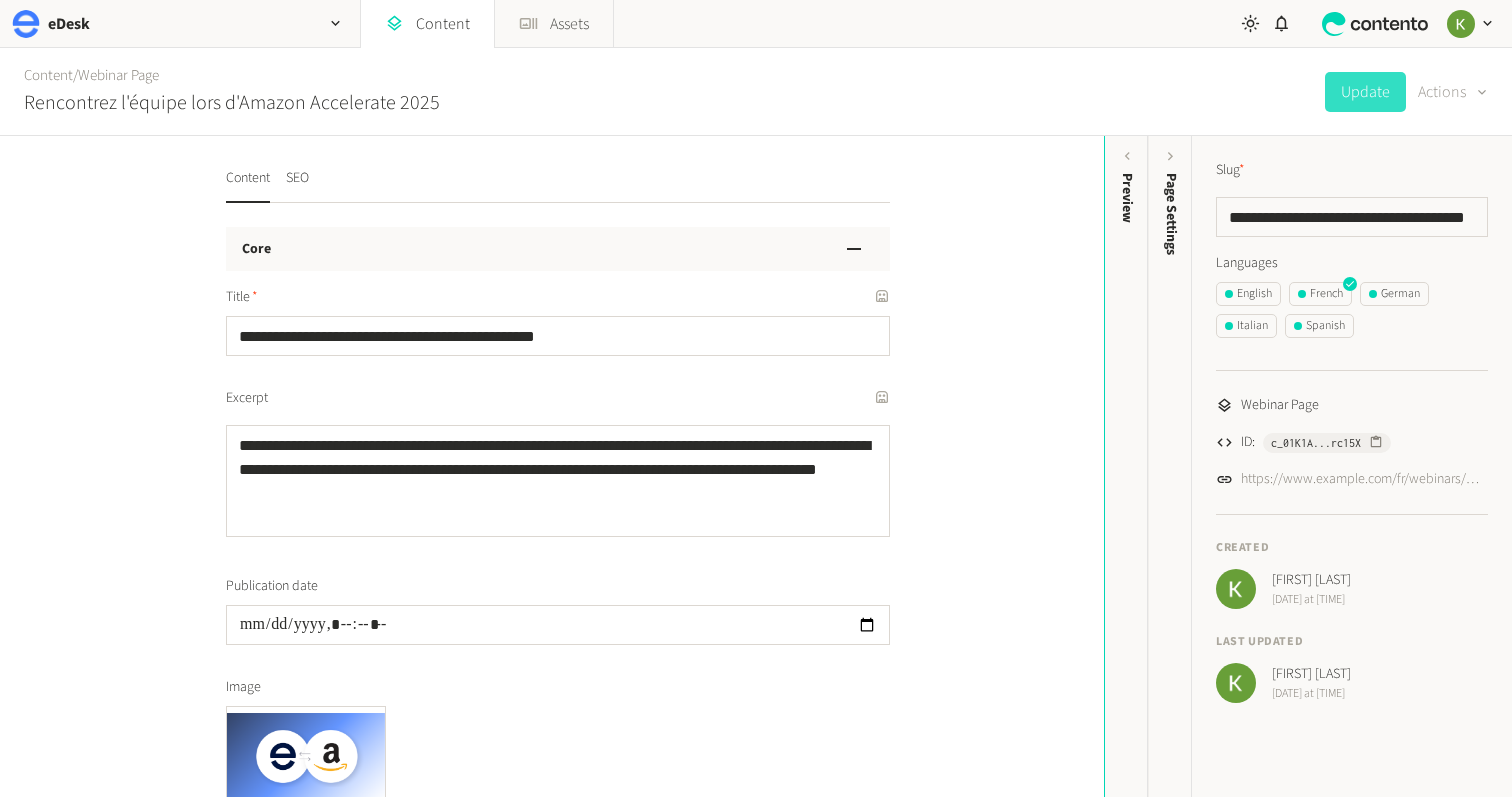 click on "Actions" 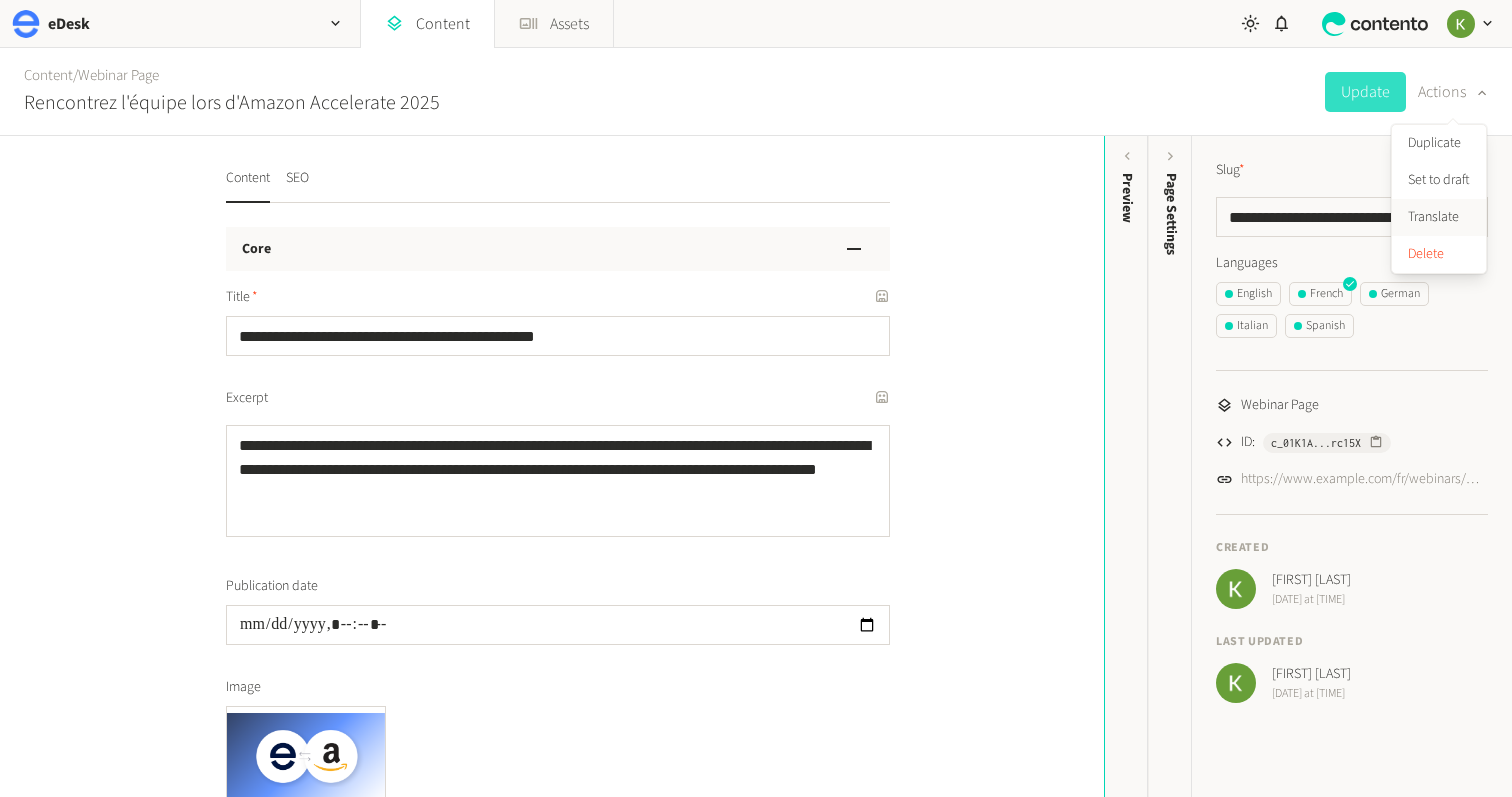 click on "Translate" 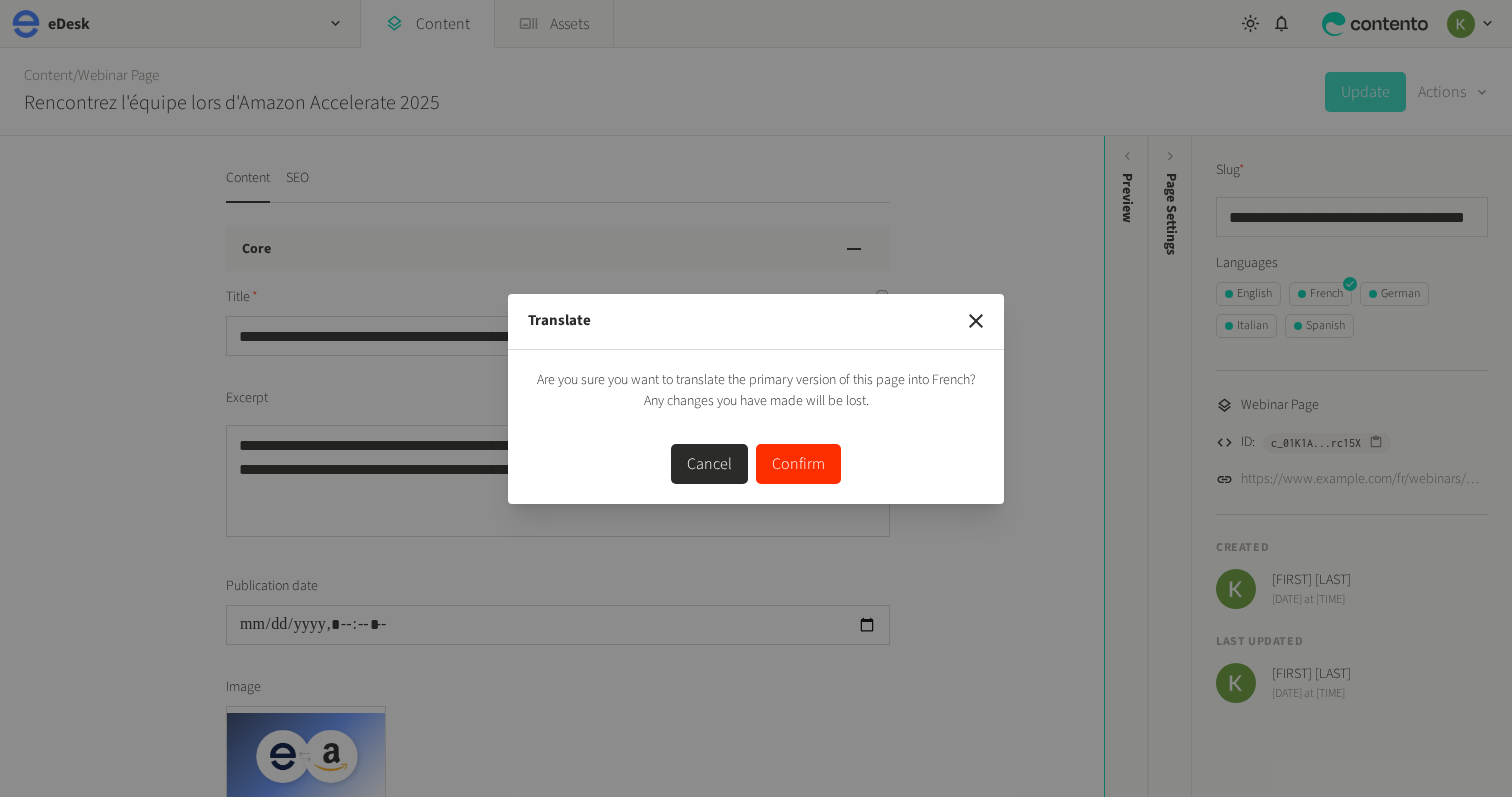 drag, startPoint x: 813, startPoint y: 465, endPoint x: 780, endPoint y: 414, distance: 60.74537 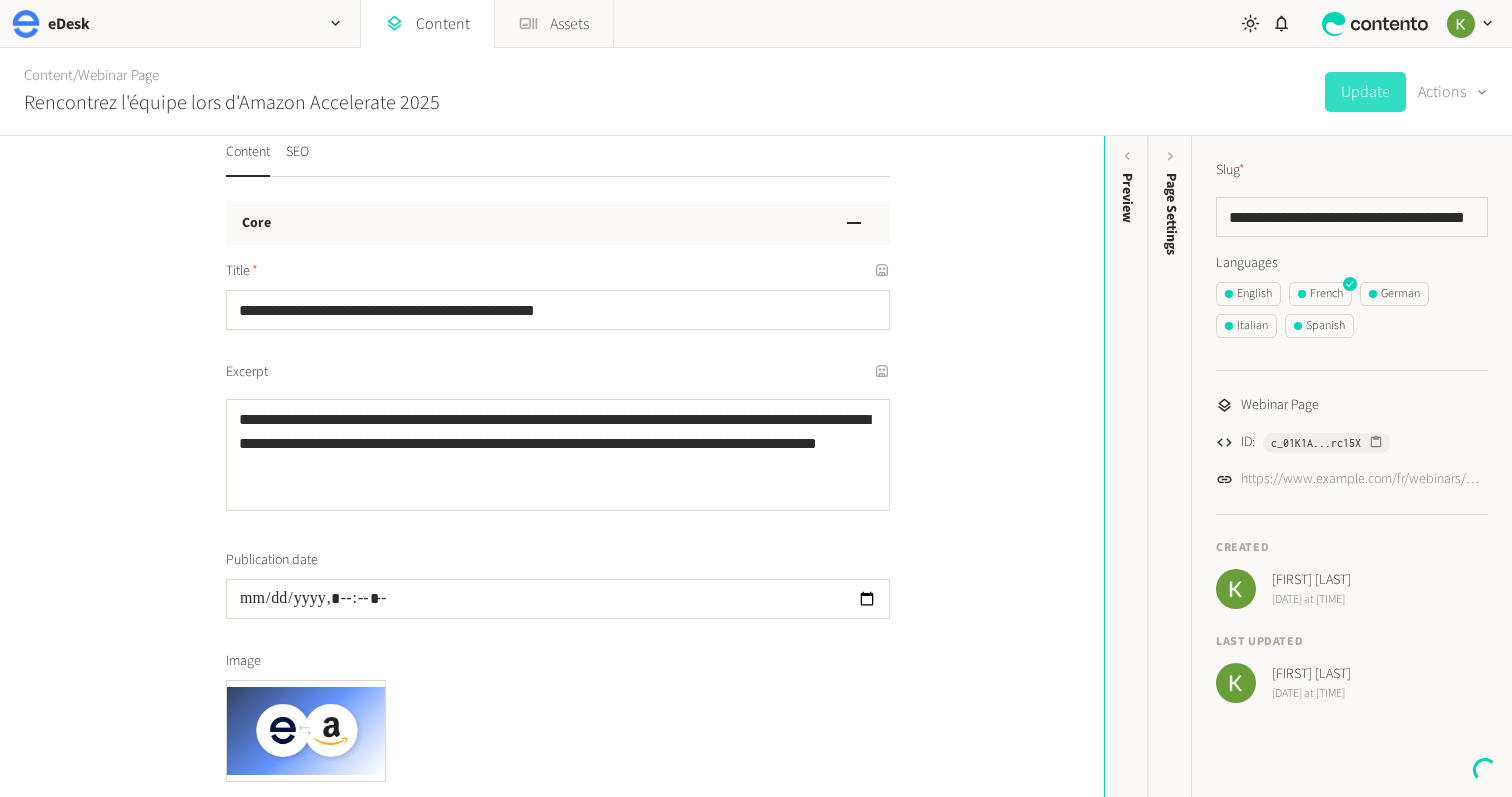 scroll, scrollTop: 1, scrollLeft: 0, axis: vertical 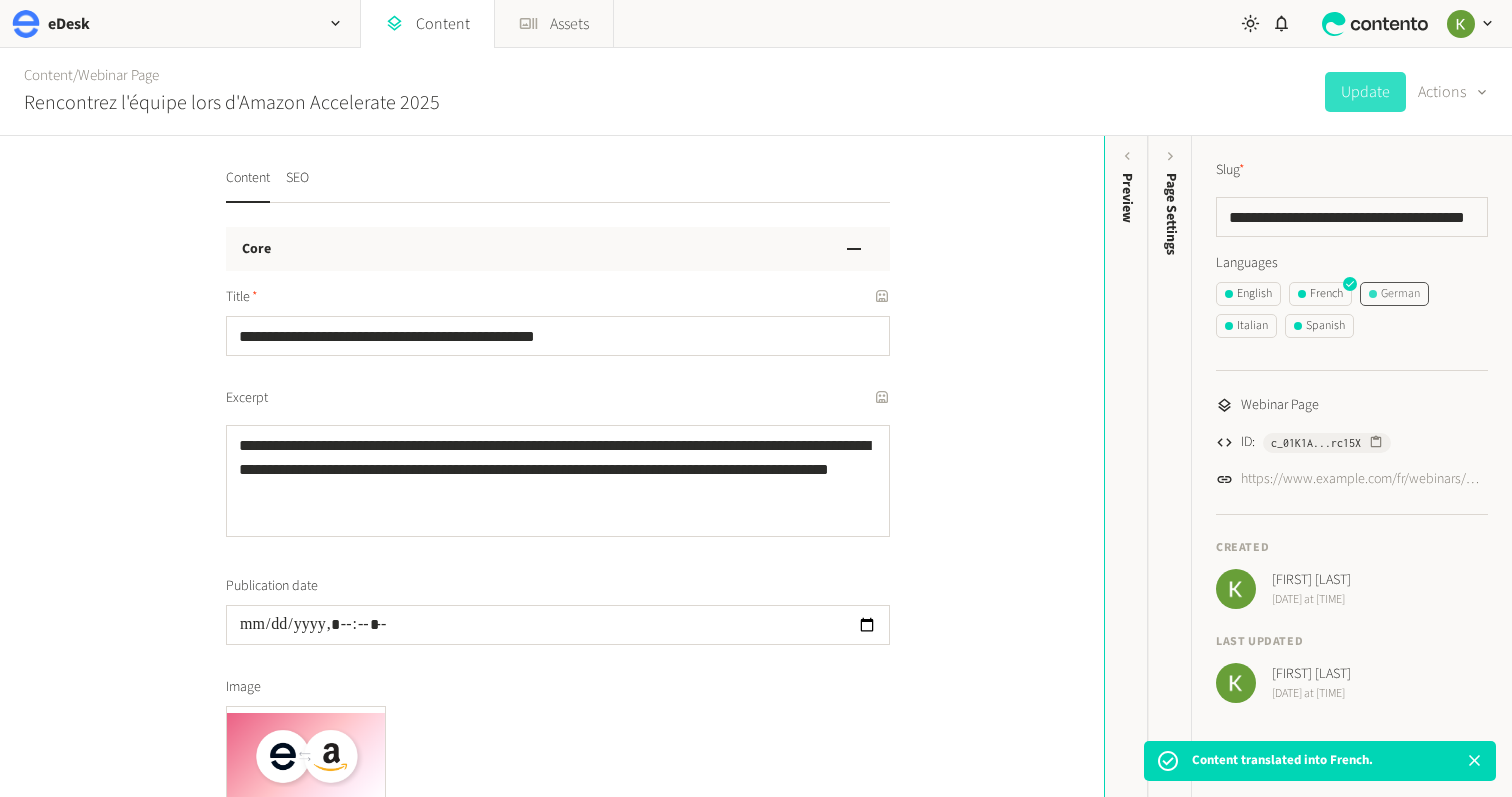 click on "German" 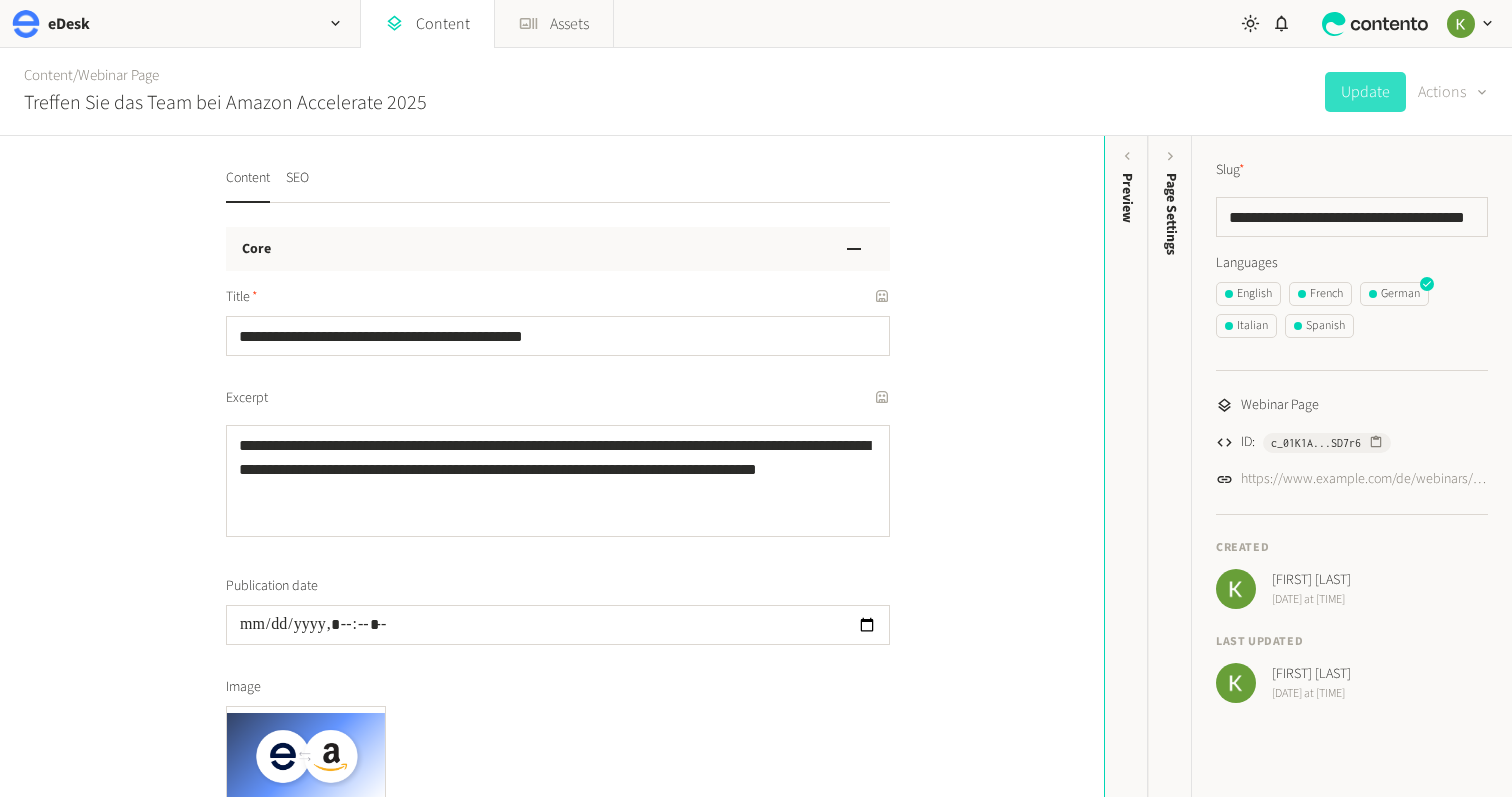 click on "Actions" 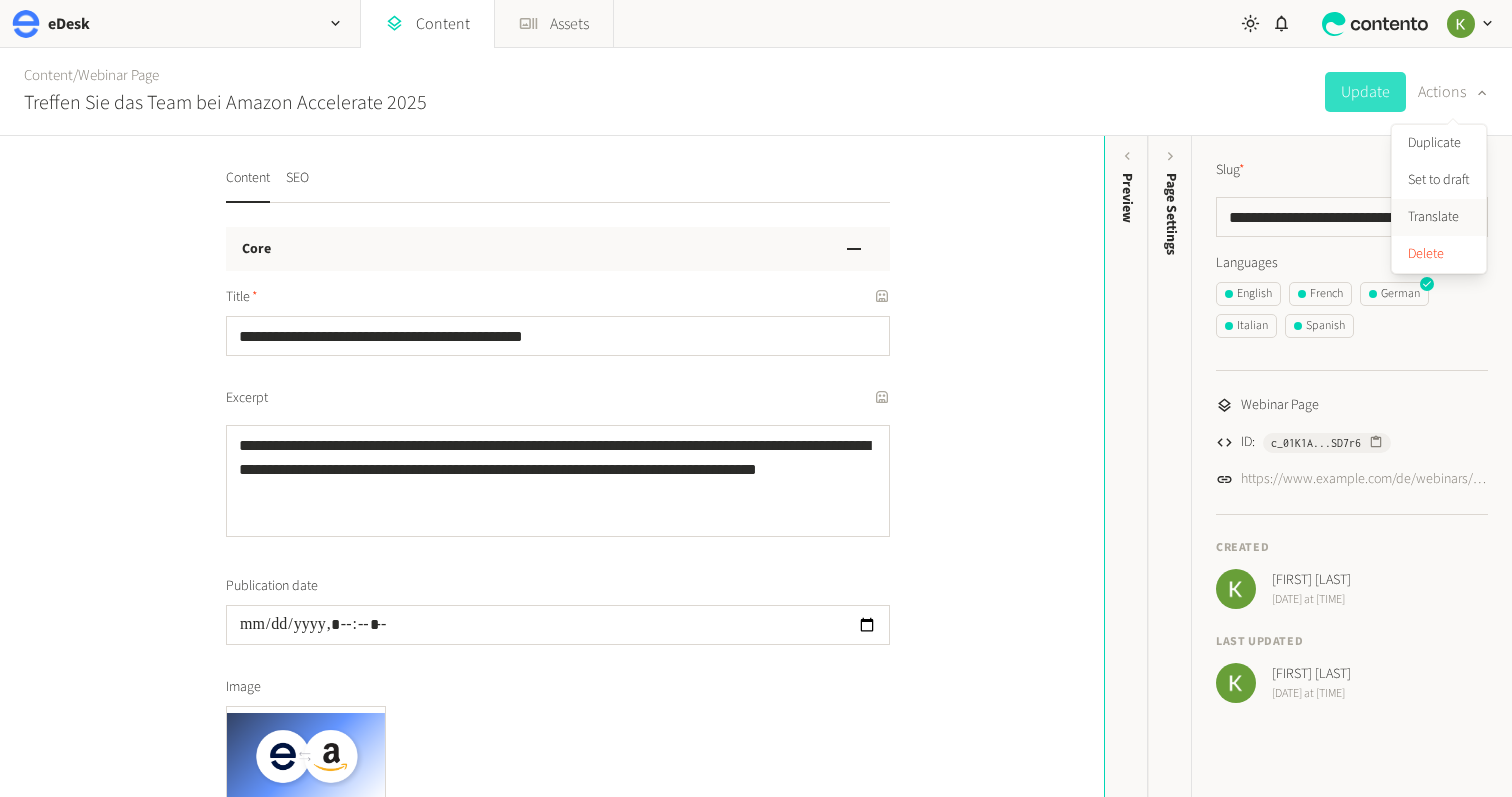 click on "Translate" 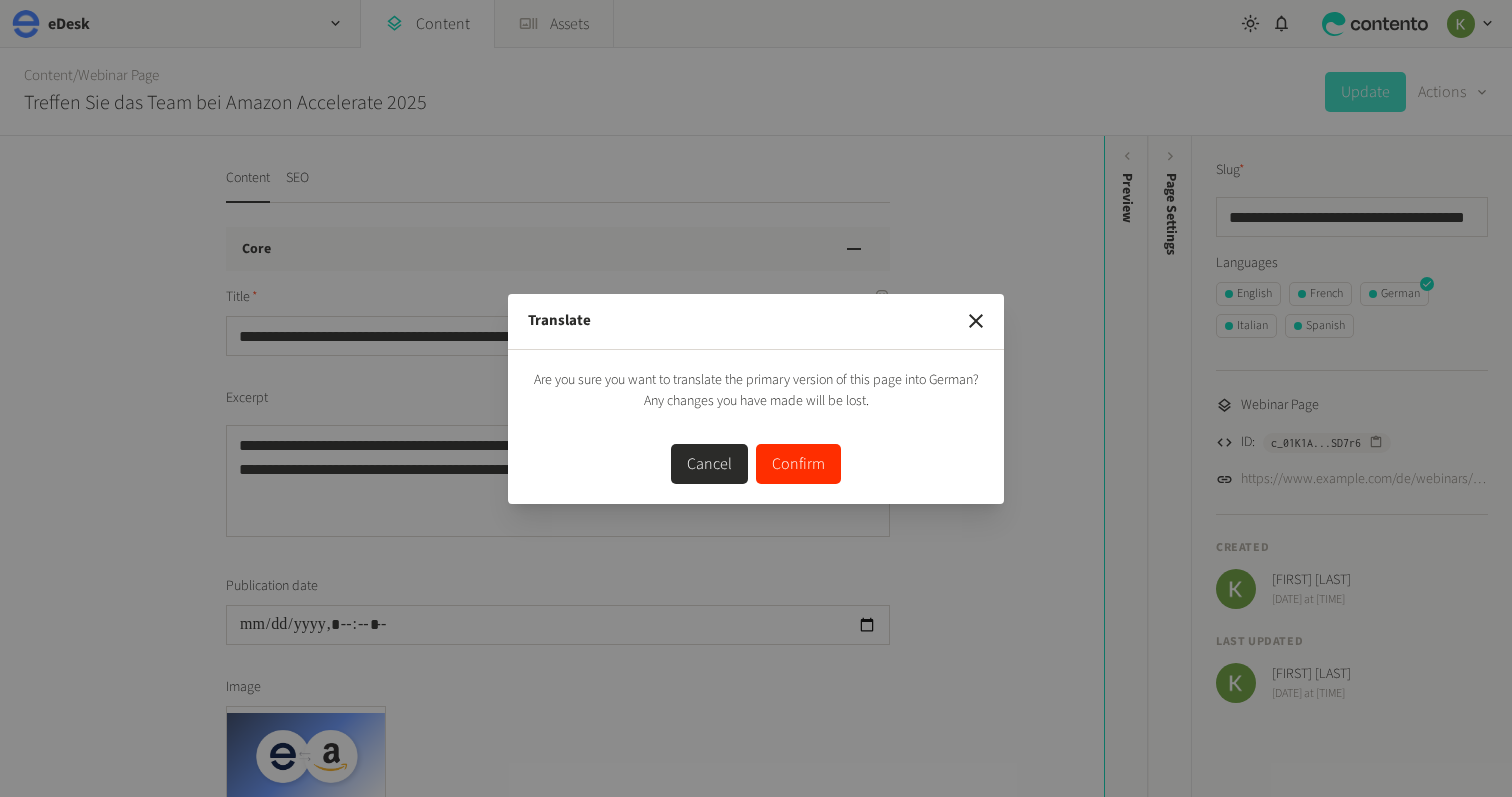 drag, startPoint x: 813, startPoint y: 464, endPoint x: 883, endPoint y: 423, distance: 81.12336 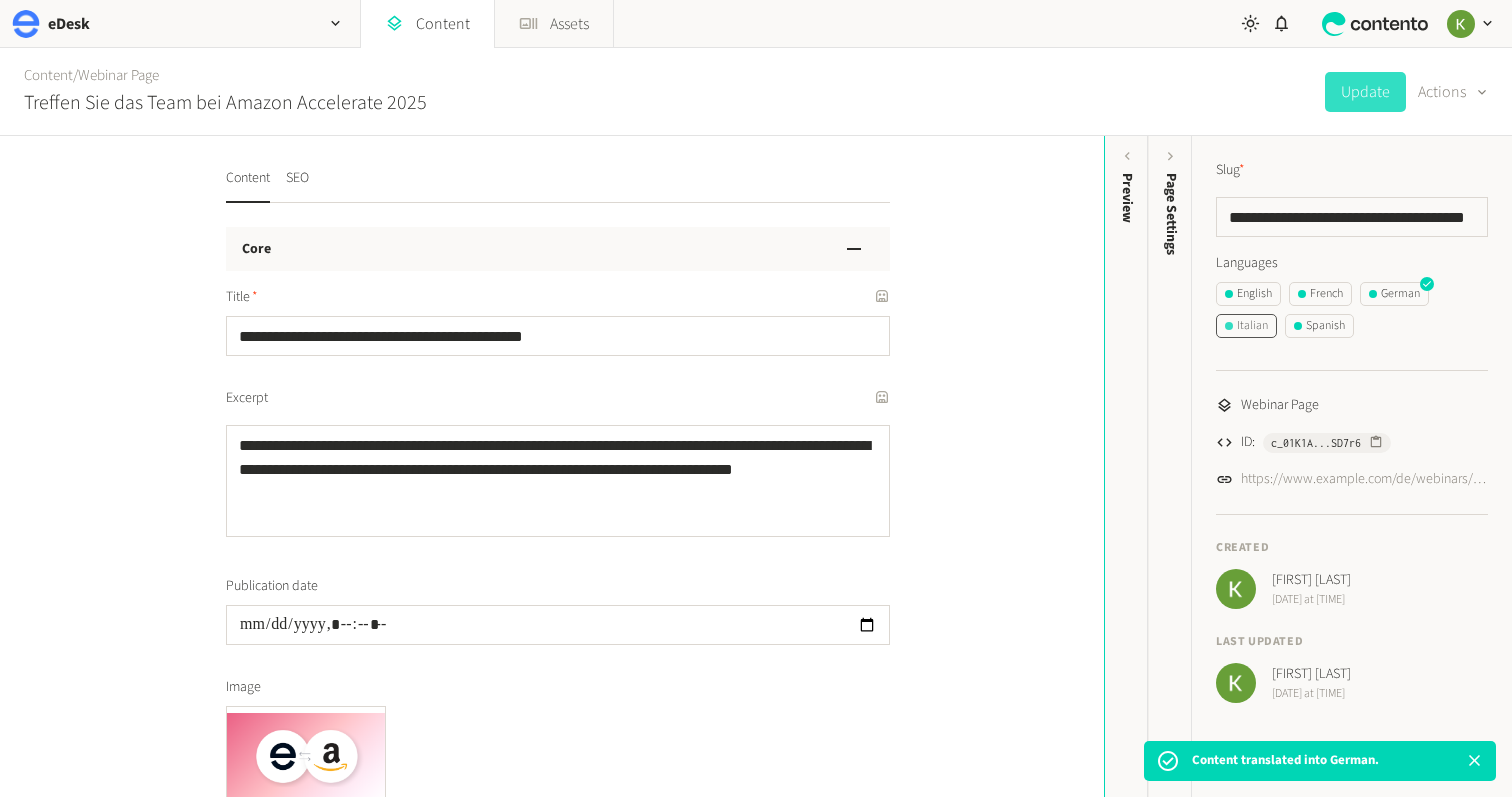 click on "Italian" 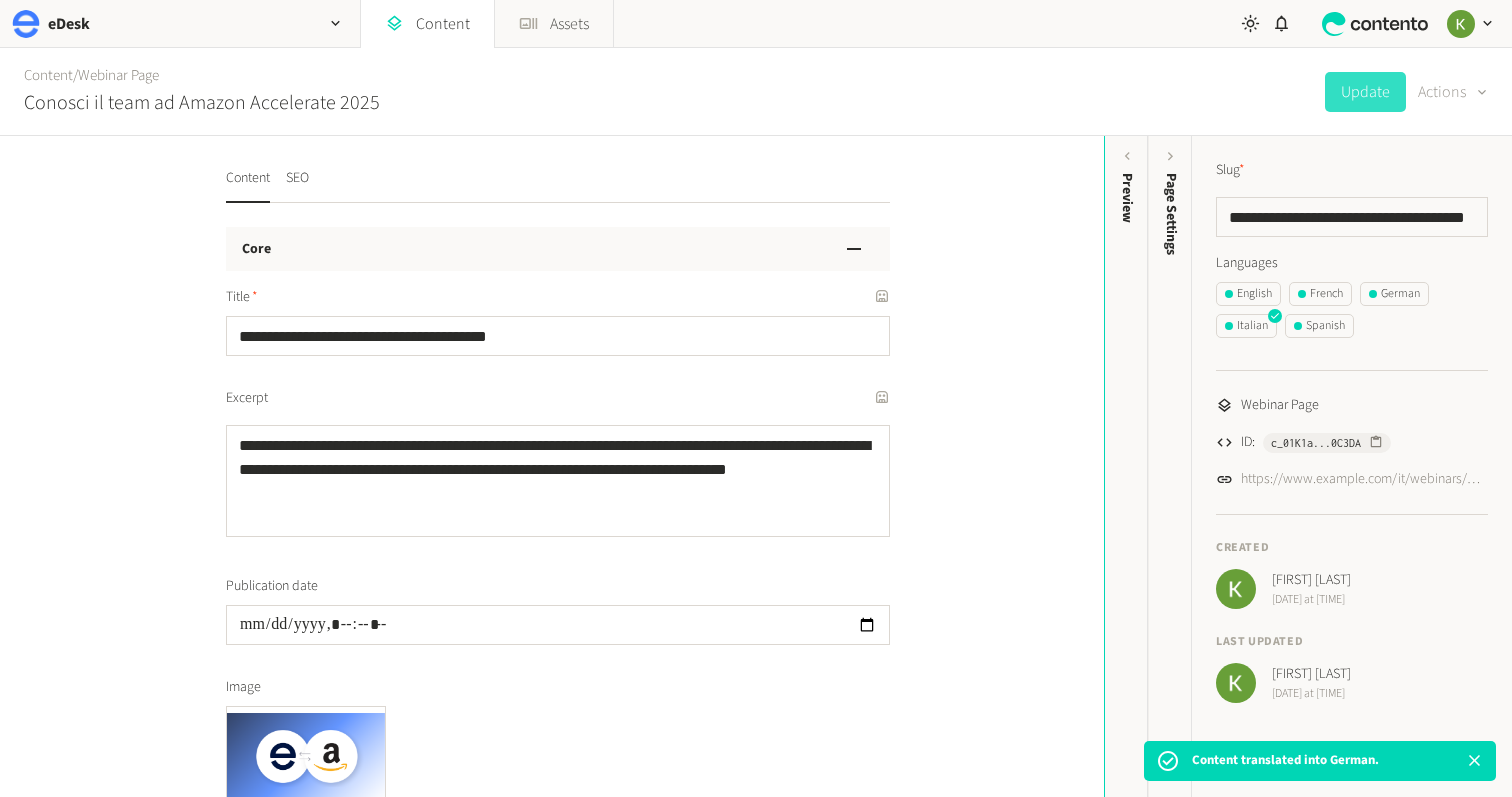 click on "Actions" 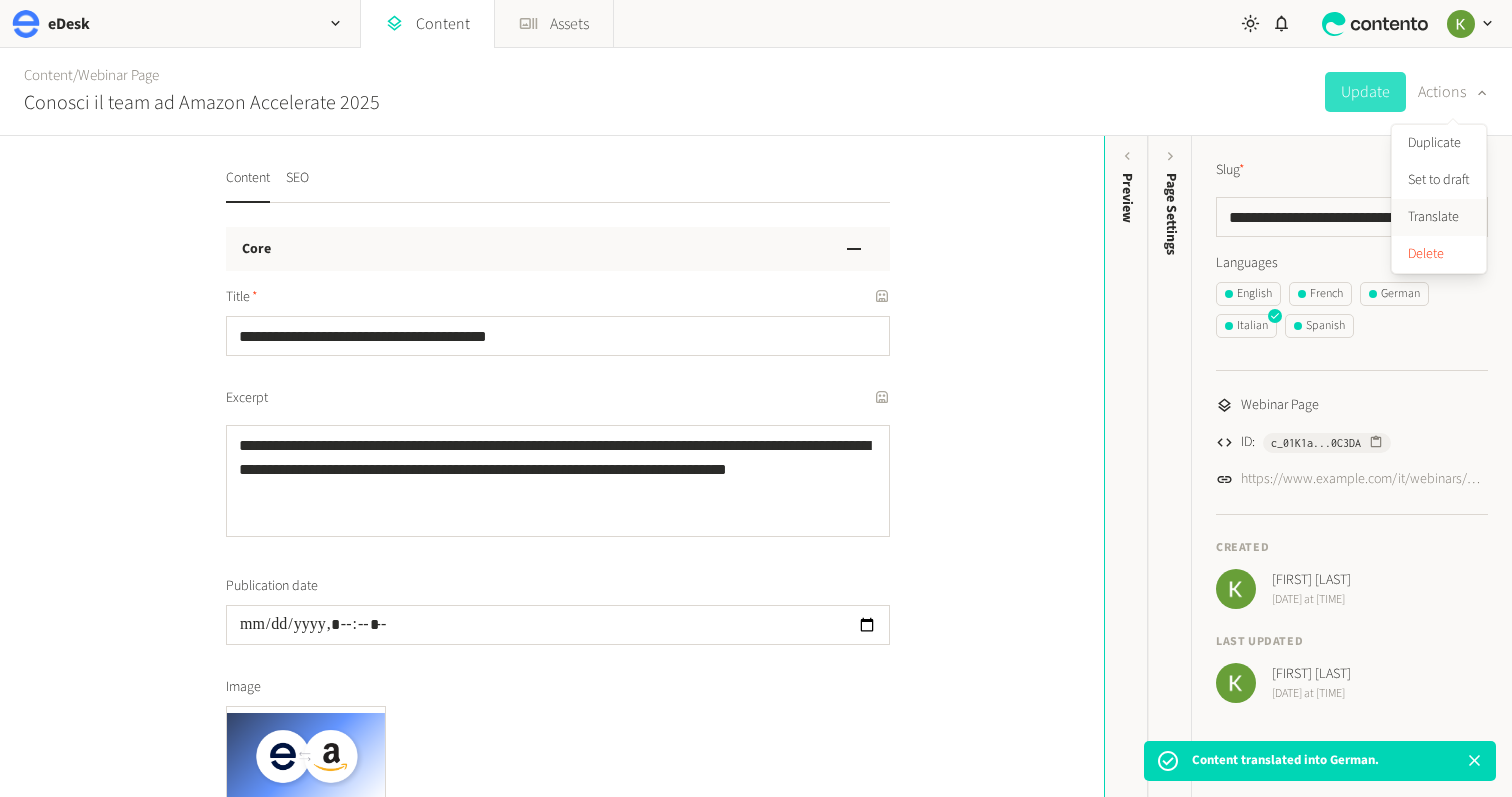 click on "Translate" 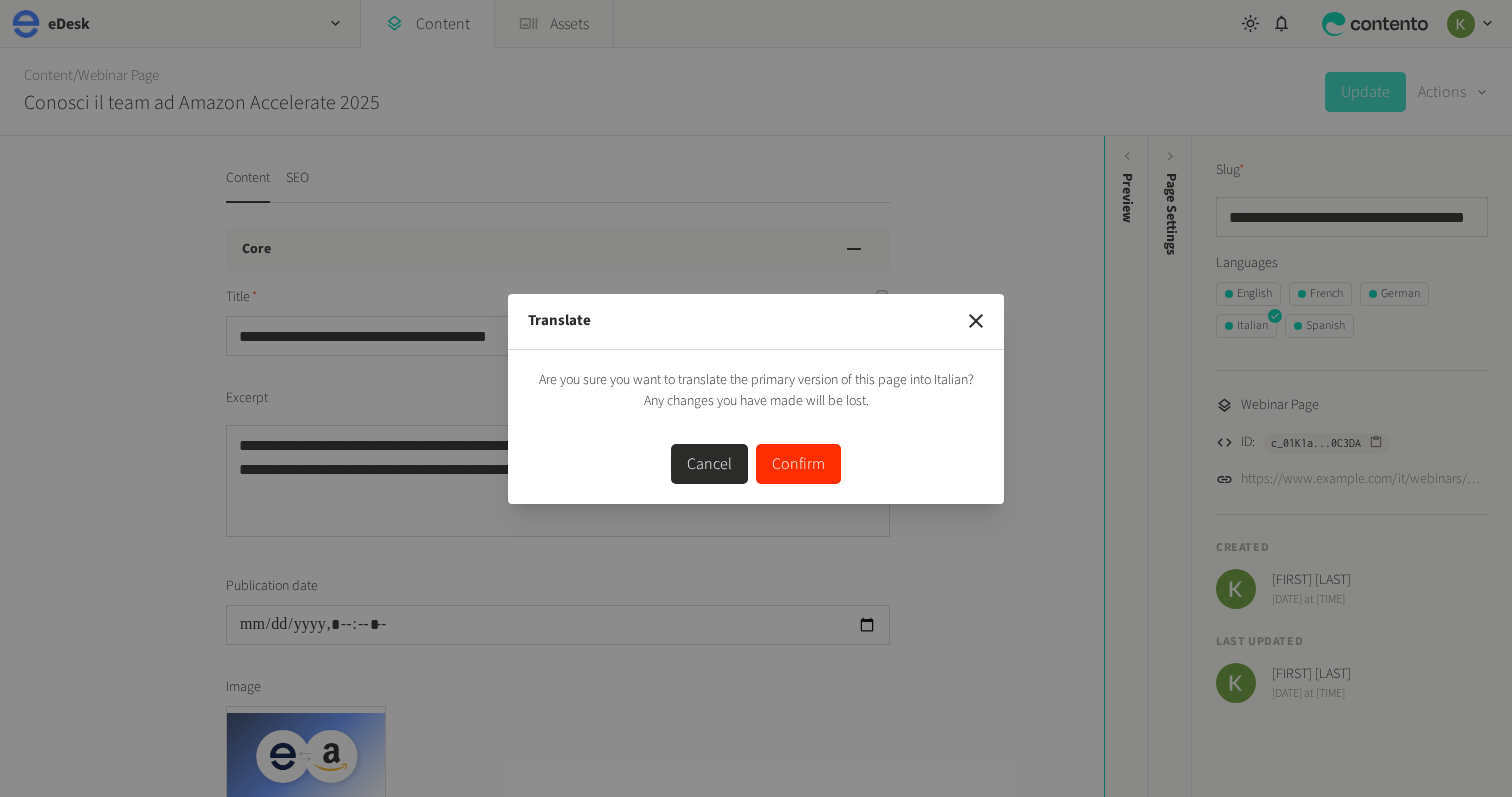 click on "Confirm" at bounding box center (798, 464) 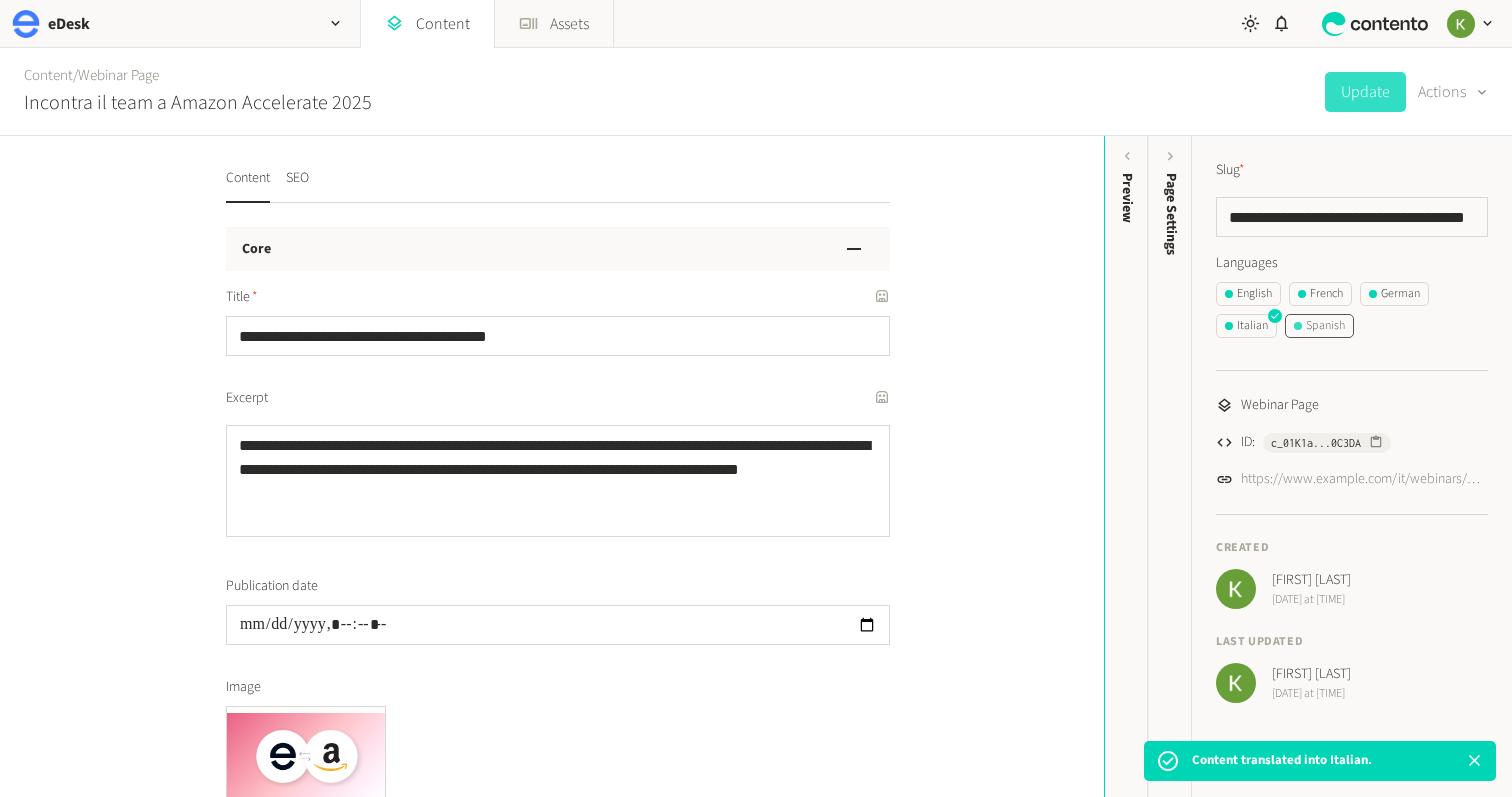 click on "Spanish" 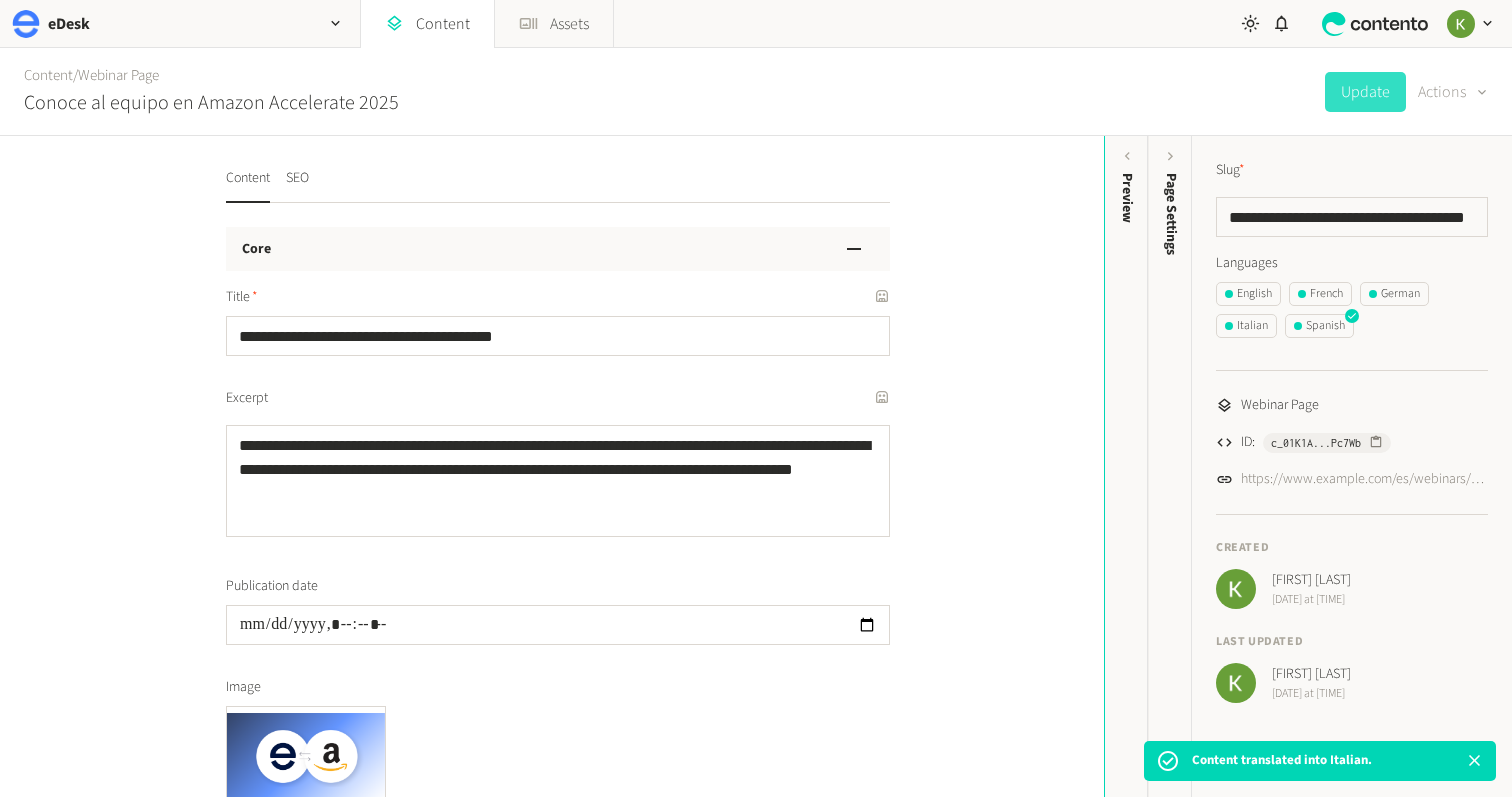 click 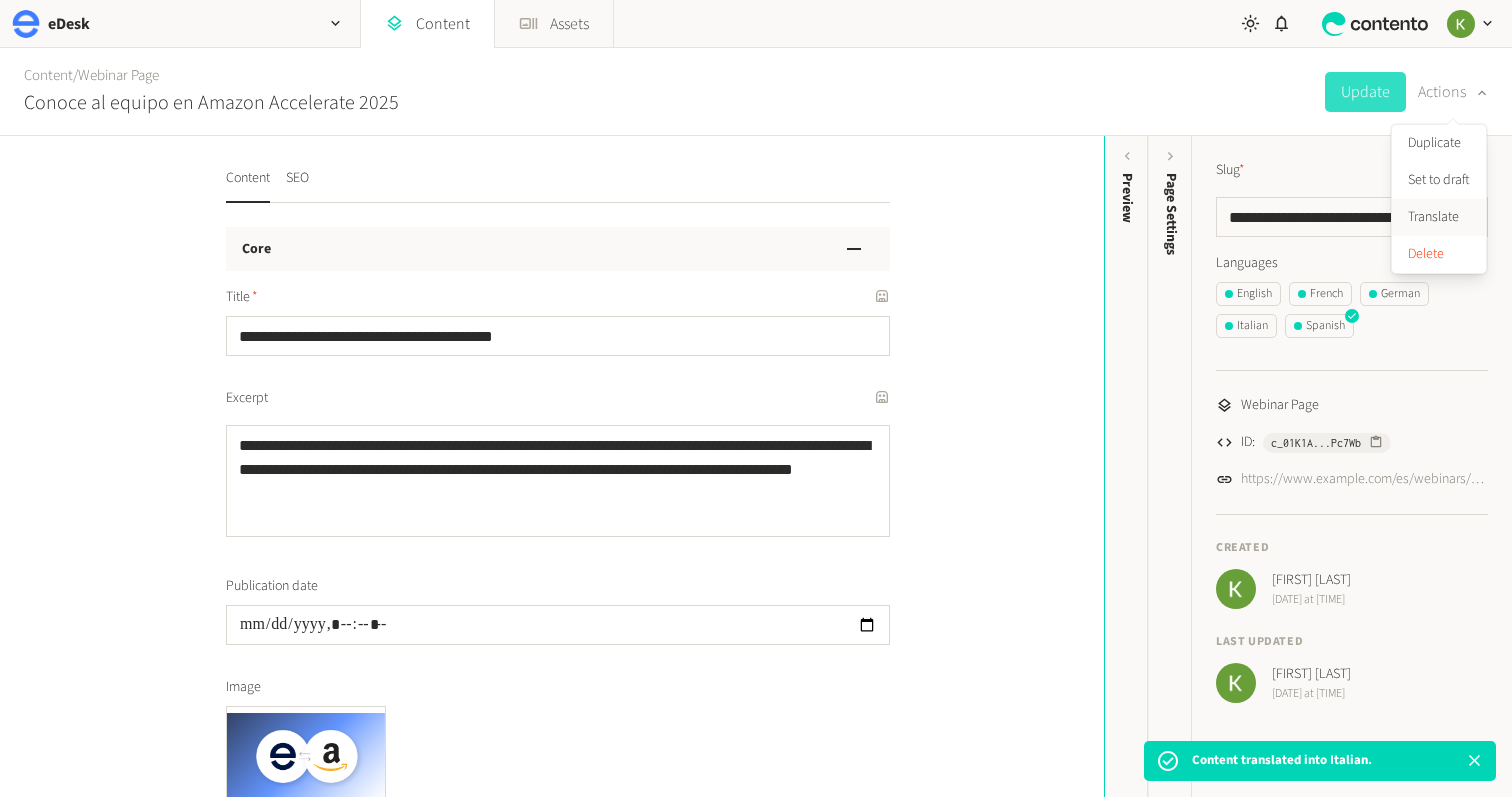 click on "Translate" 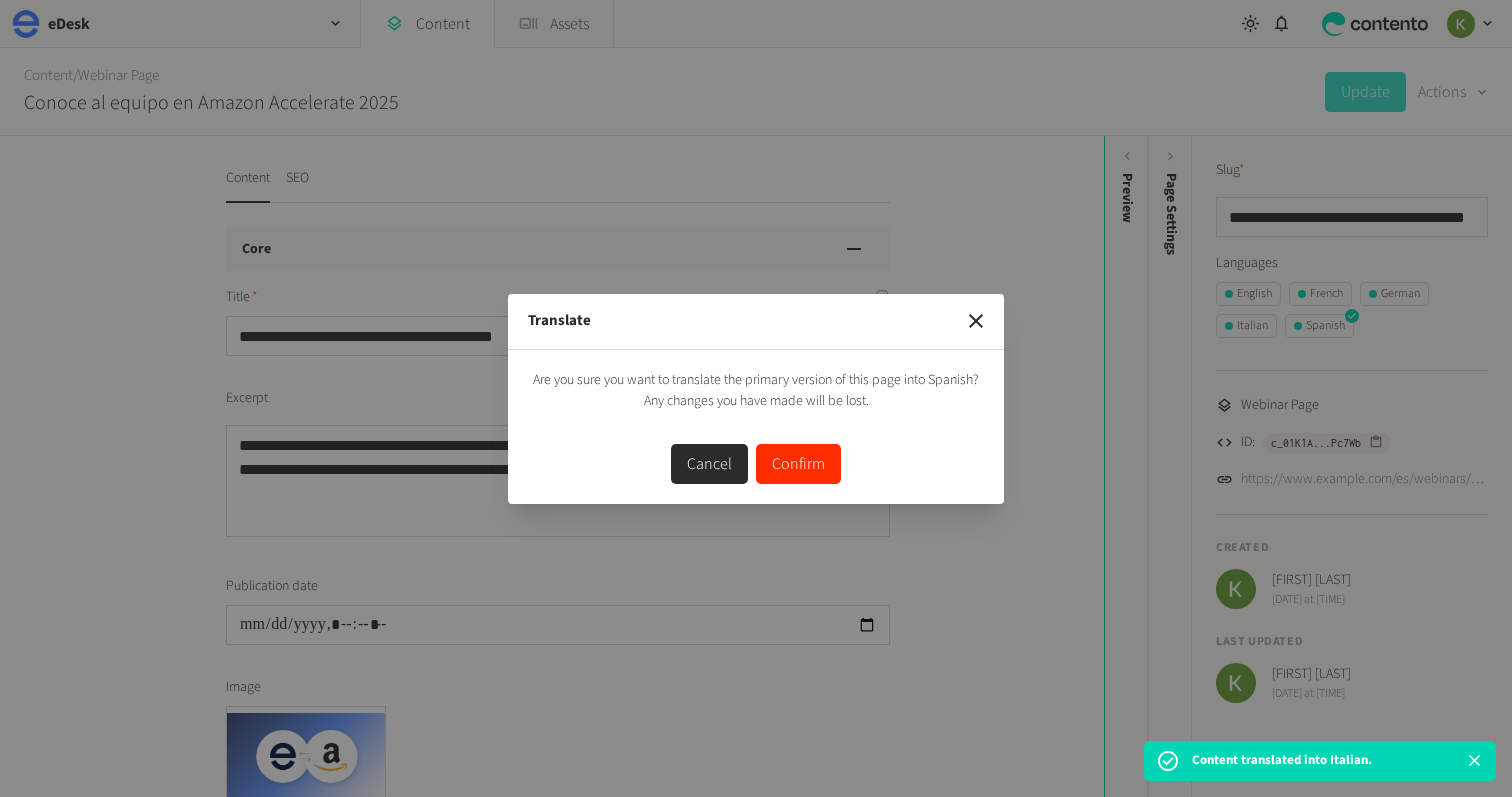 drag, startPoint x: 801, startPoint y: 472, endPoint x: 813, endPoint y: 465, distance: 13.892444 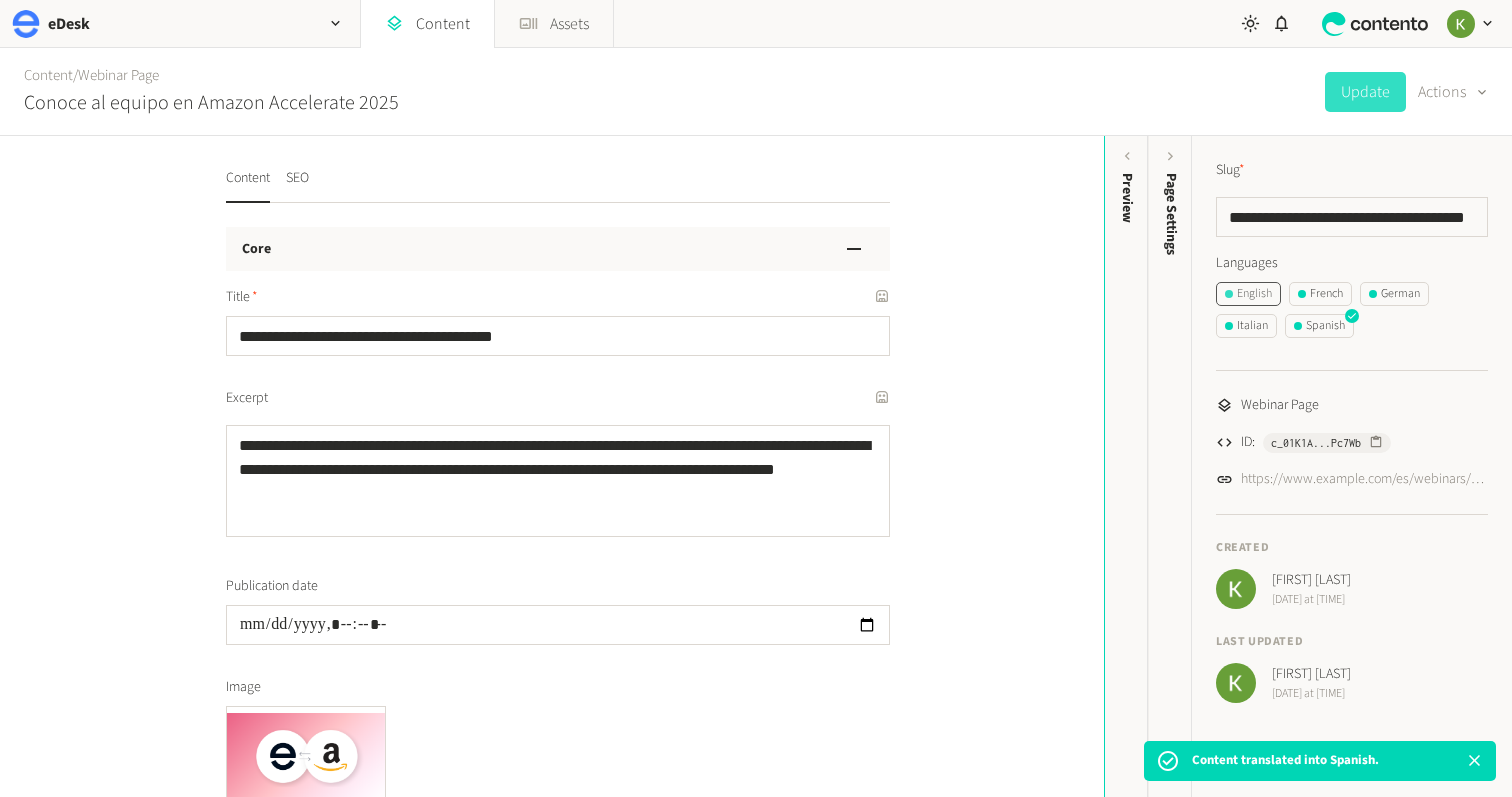 click on "English" 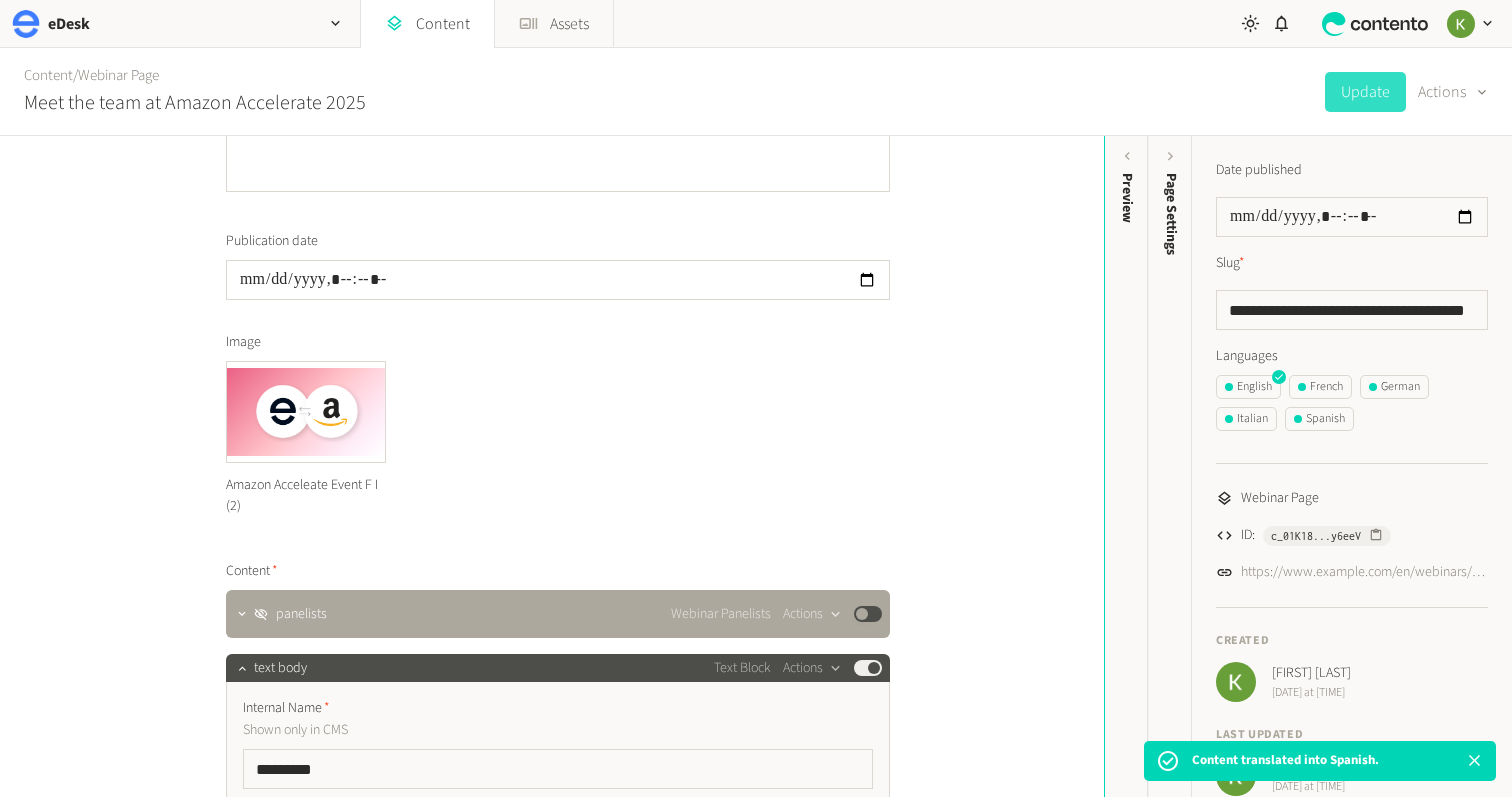 scroll, scrollTop: 380, scrollLeft: 0, axis: vertical 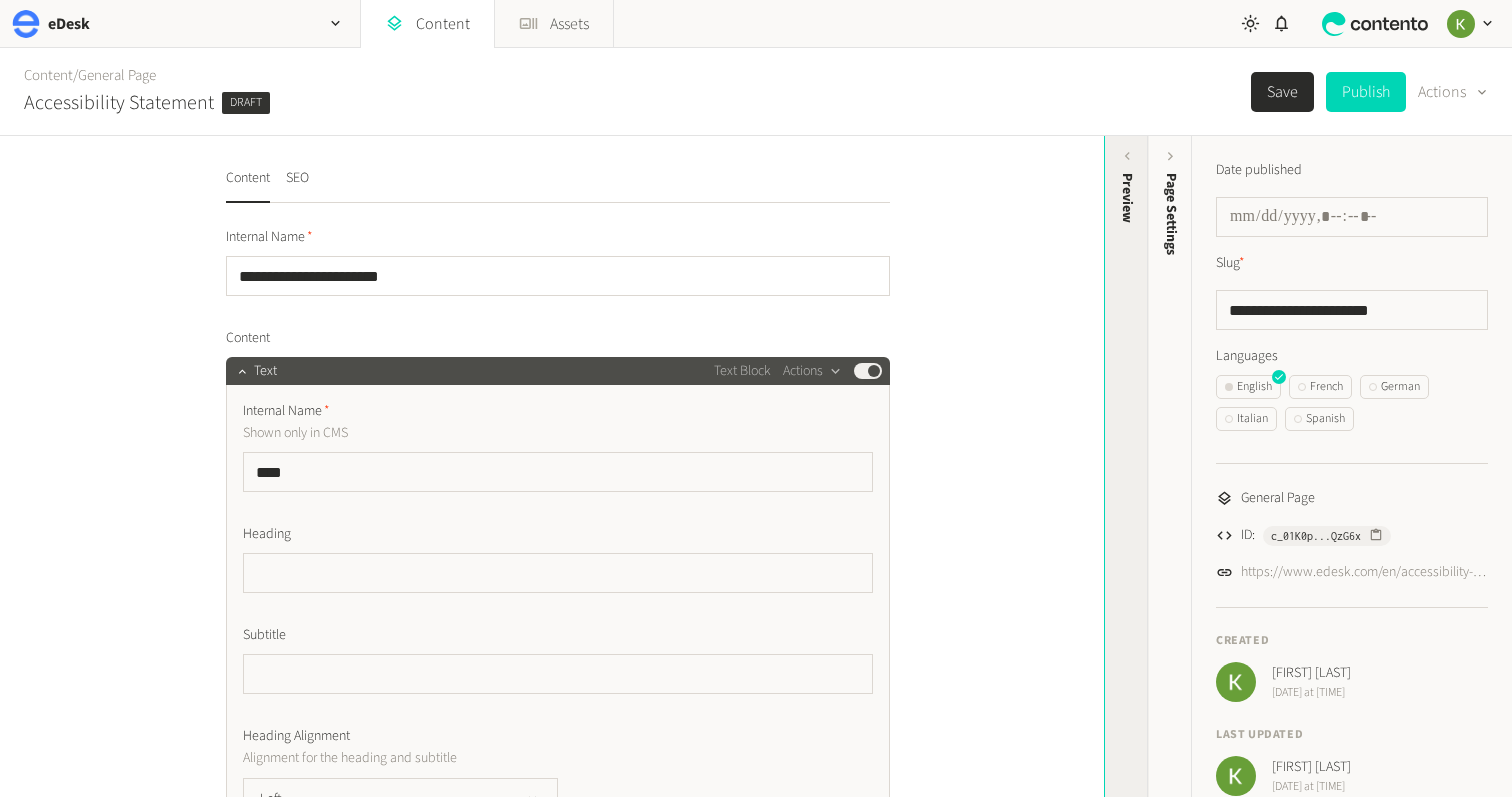 click on "Preview" 